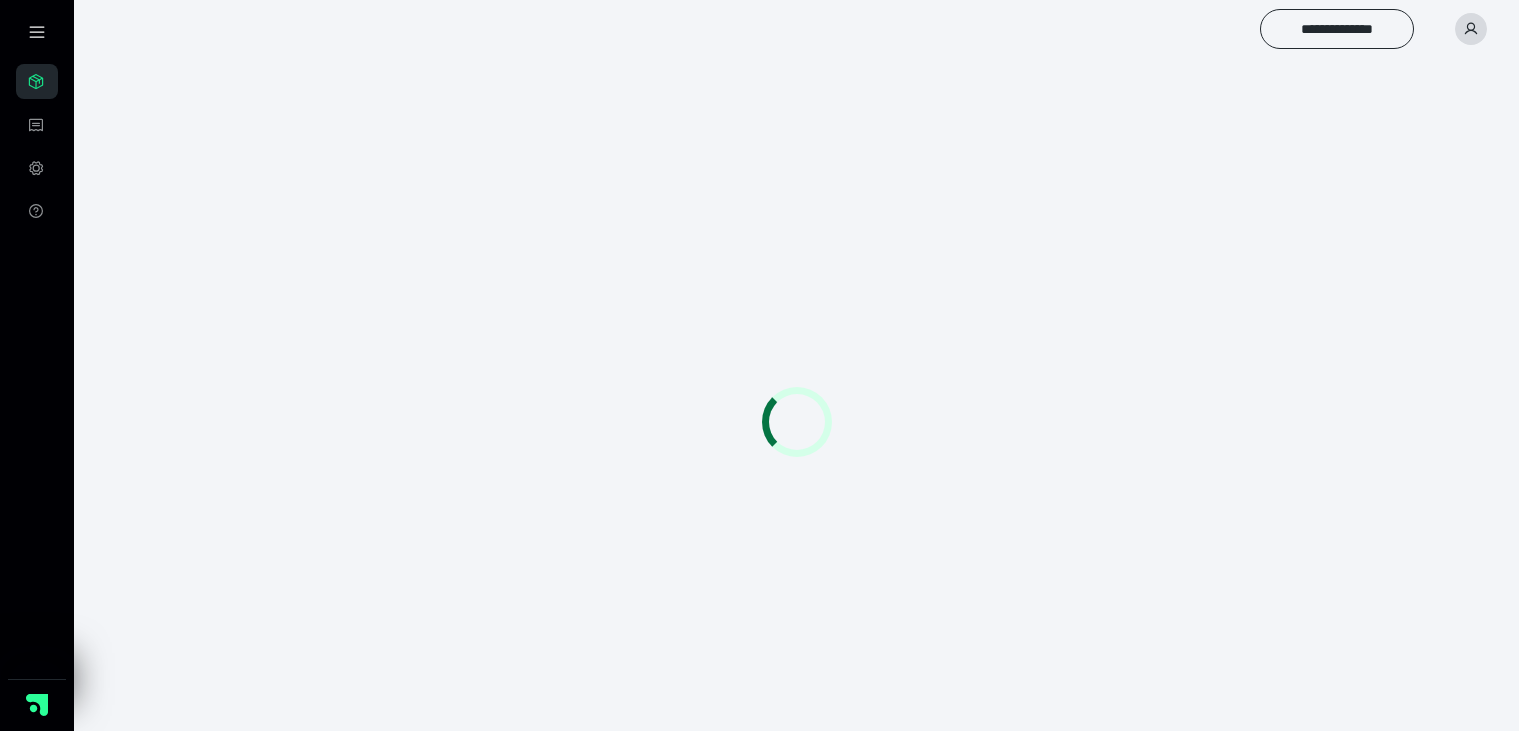 scroll, scrollTop: 0, scrollLeft: 0, axis: both 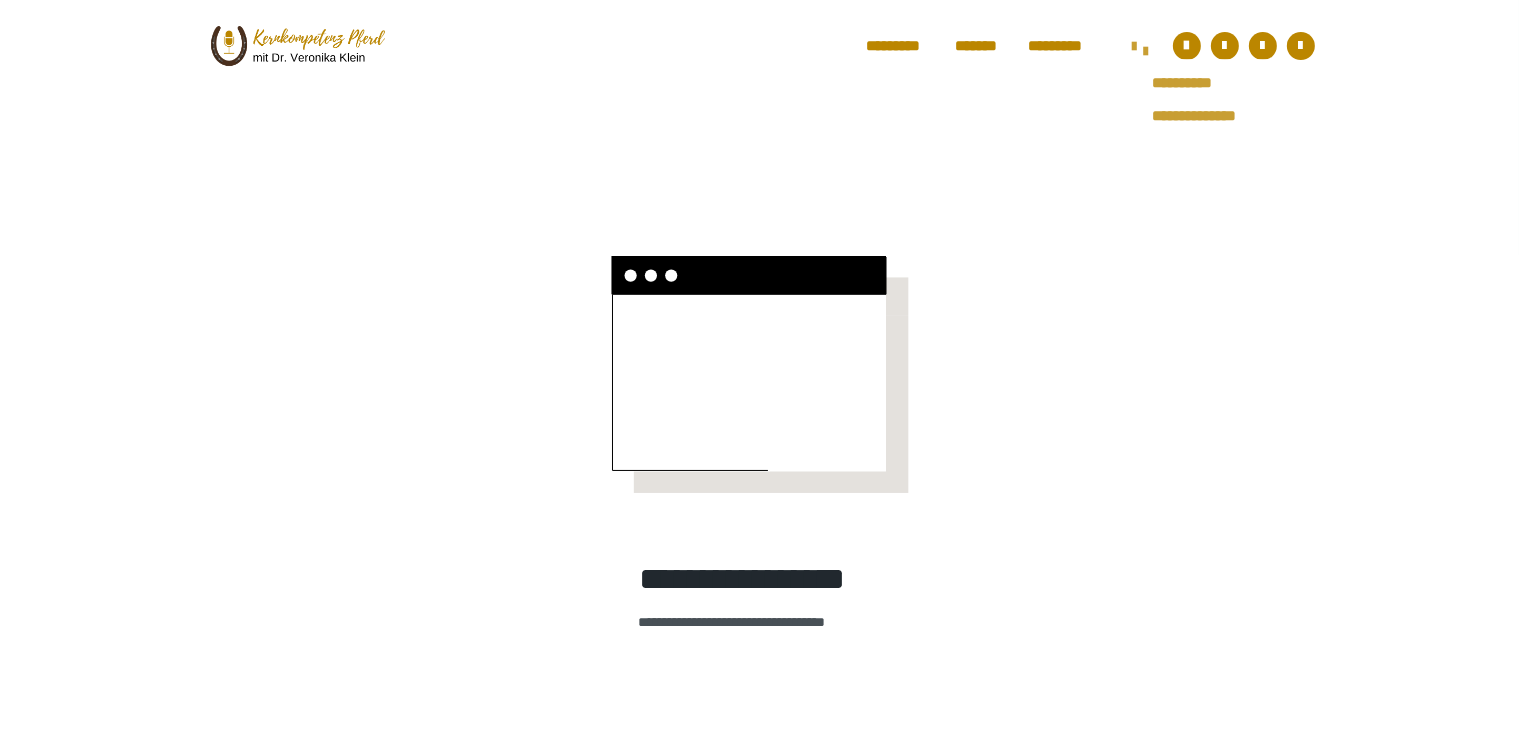 click on "**********" at bounding box center [1140, 48] 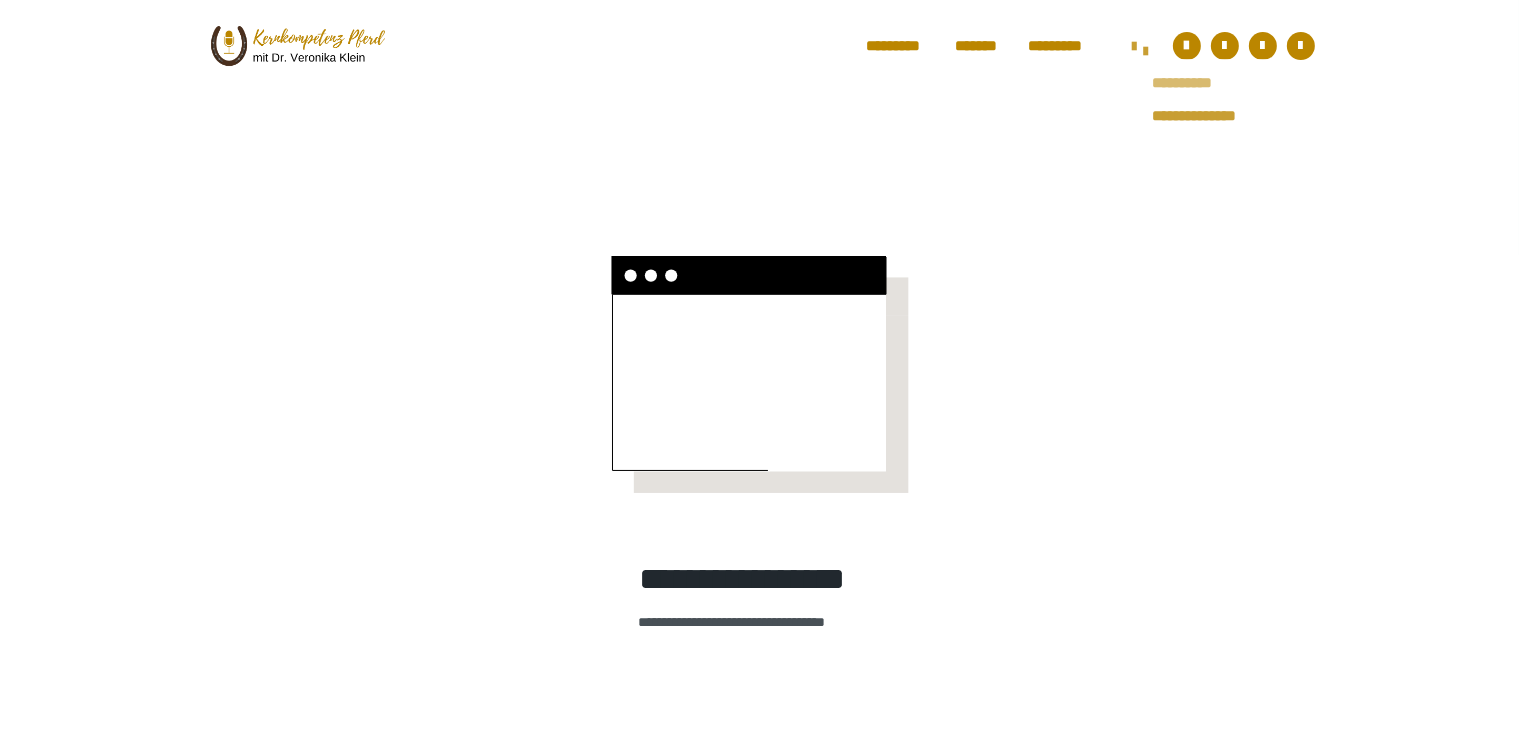 click on "**********" at bounding box center (1207, 83) 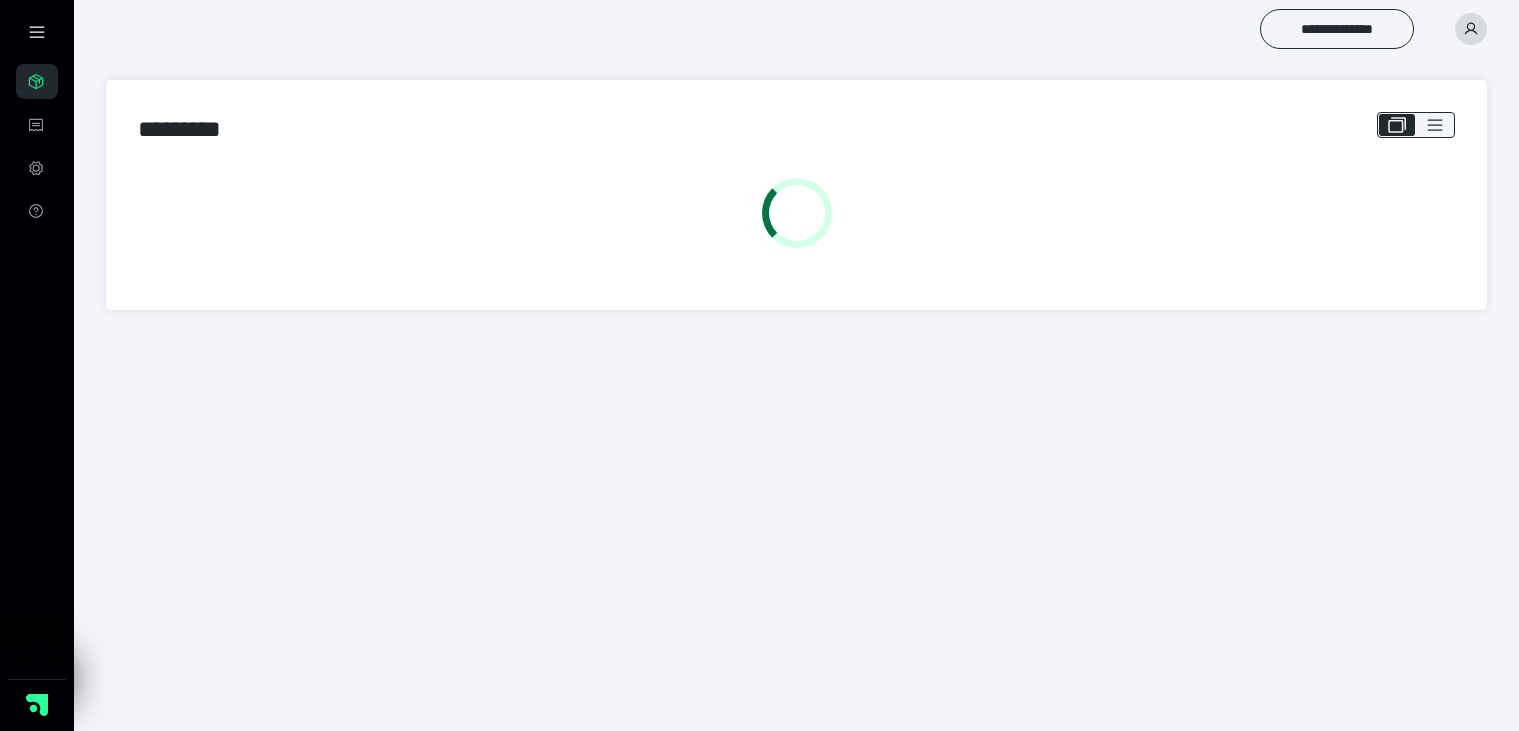 scroll, scrollTop: 0, scrollLeft: 0, axis: both 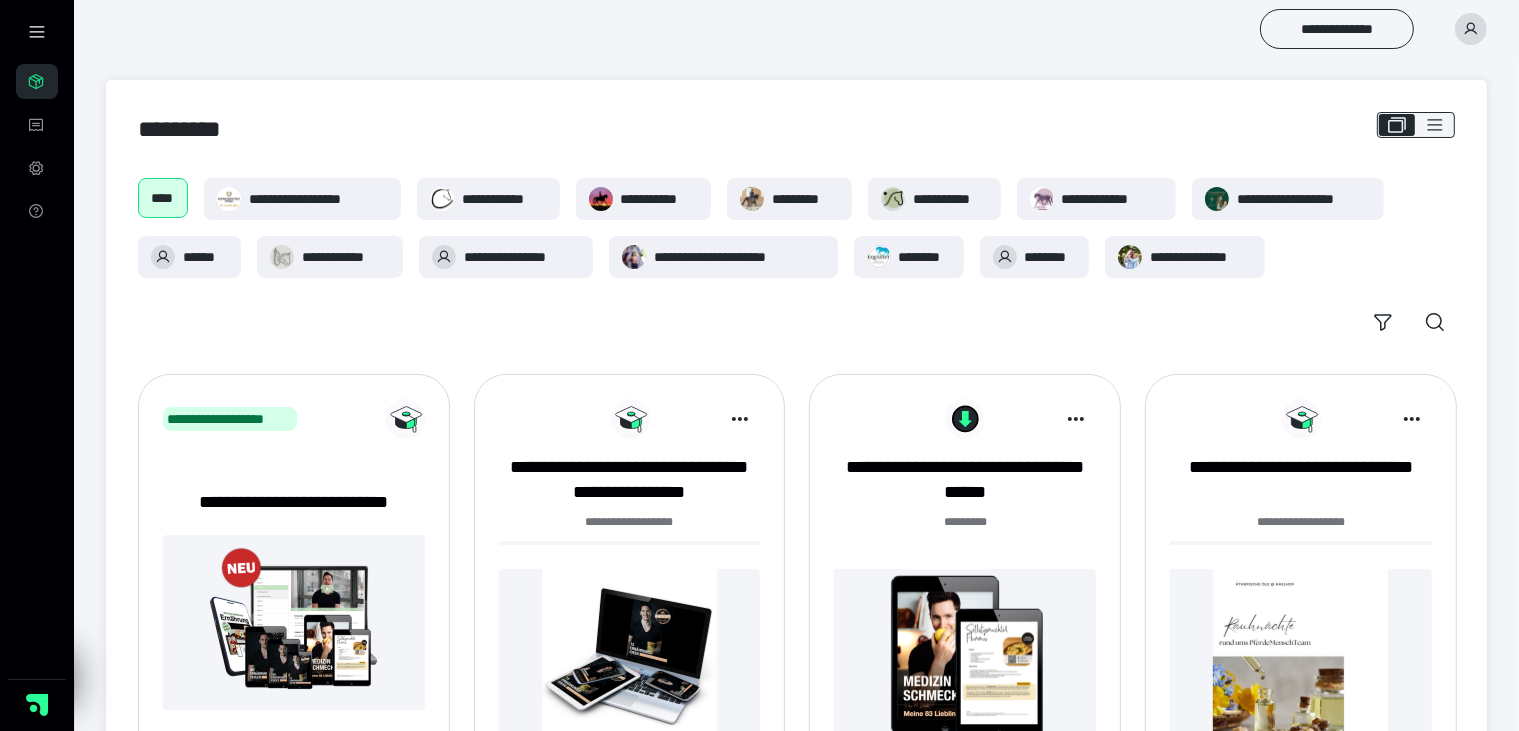 click 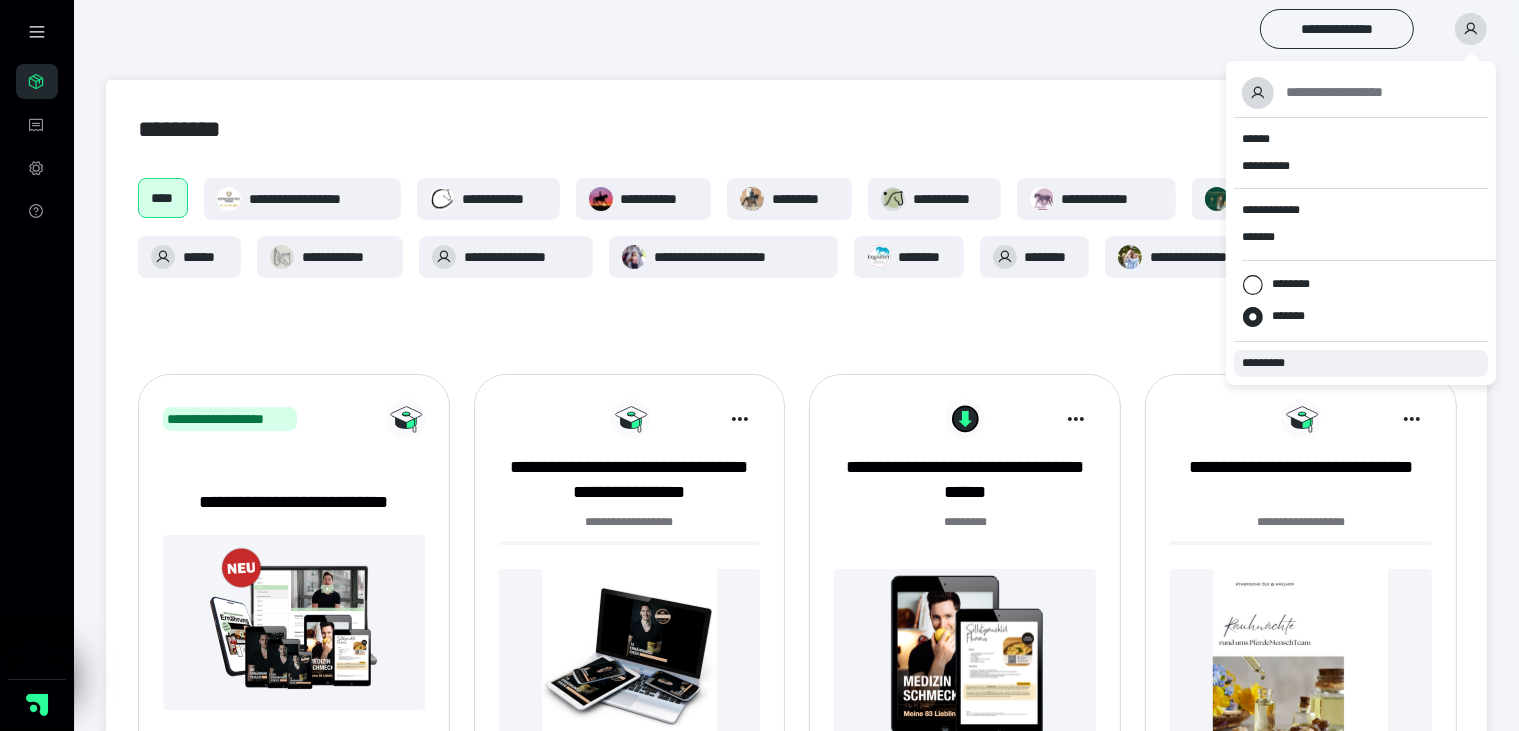 click on "*********" at bounding box center [1361, 363] 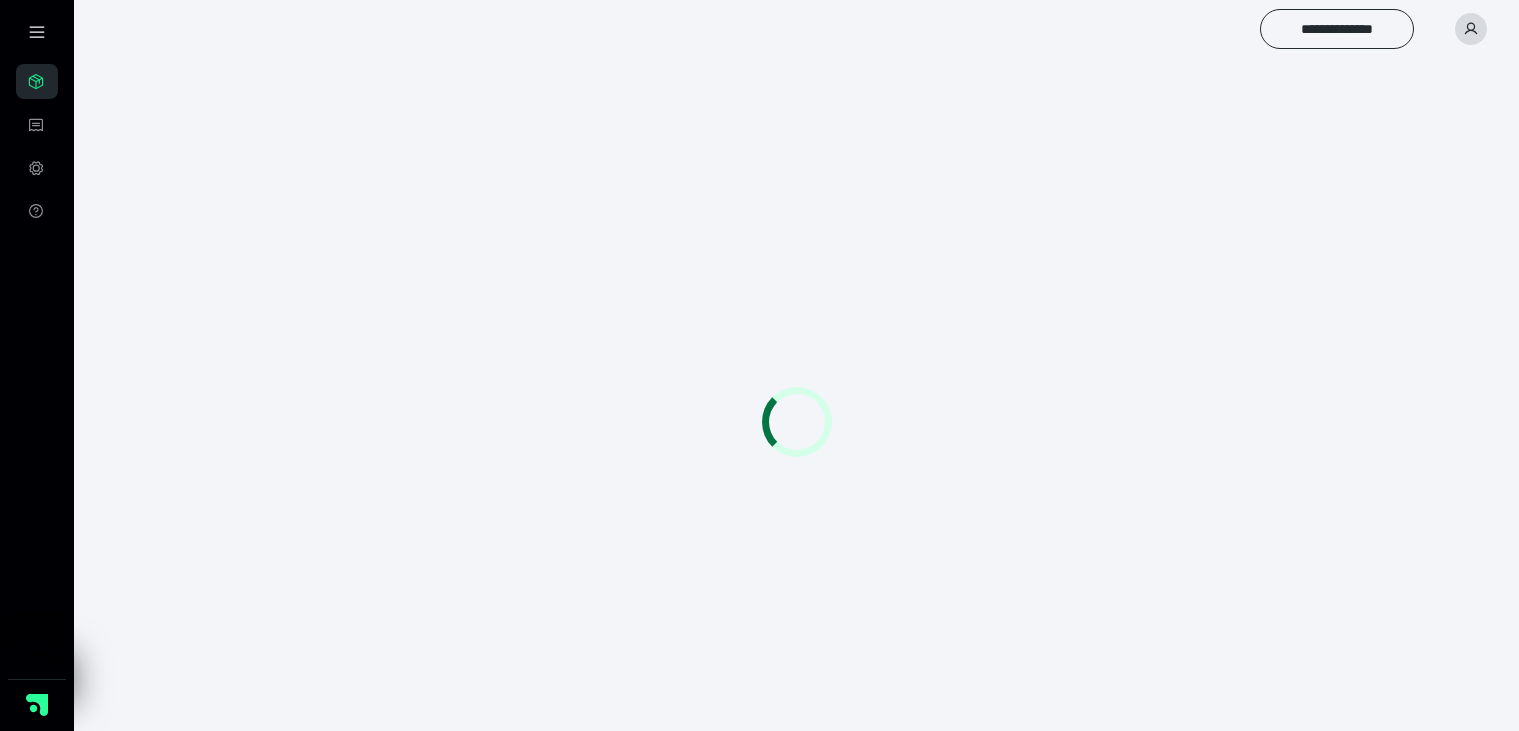 scroll, scrollTop: 0, scrollLeft: 0, axis: both 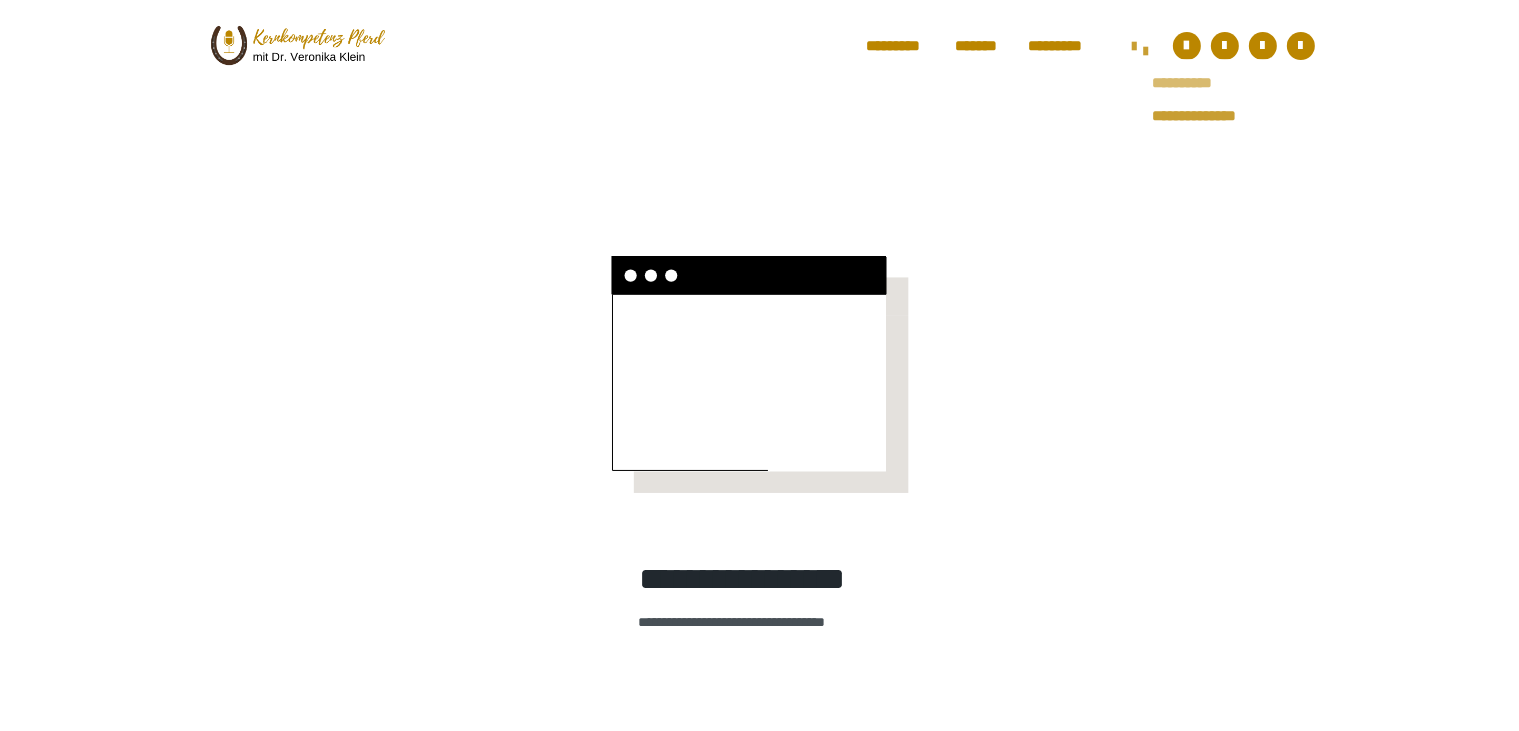 click on "**********" at bounding box center (1207, 83) 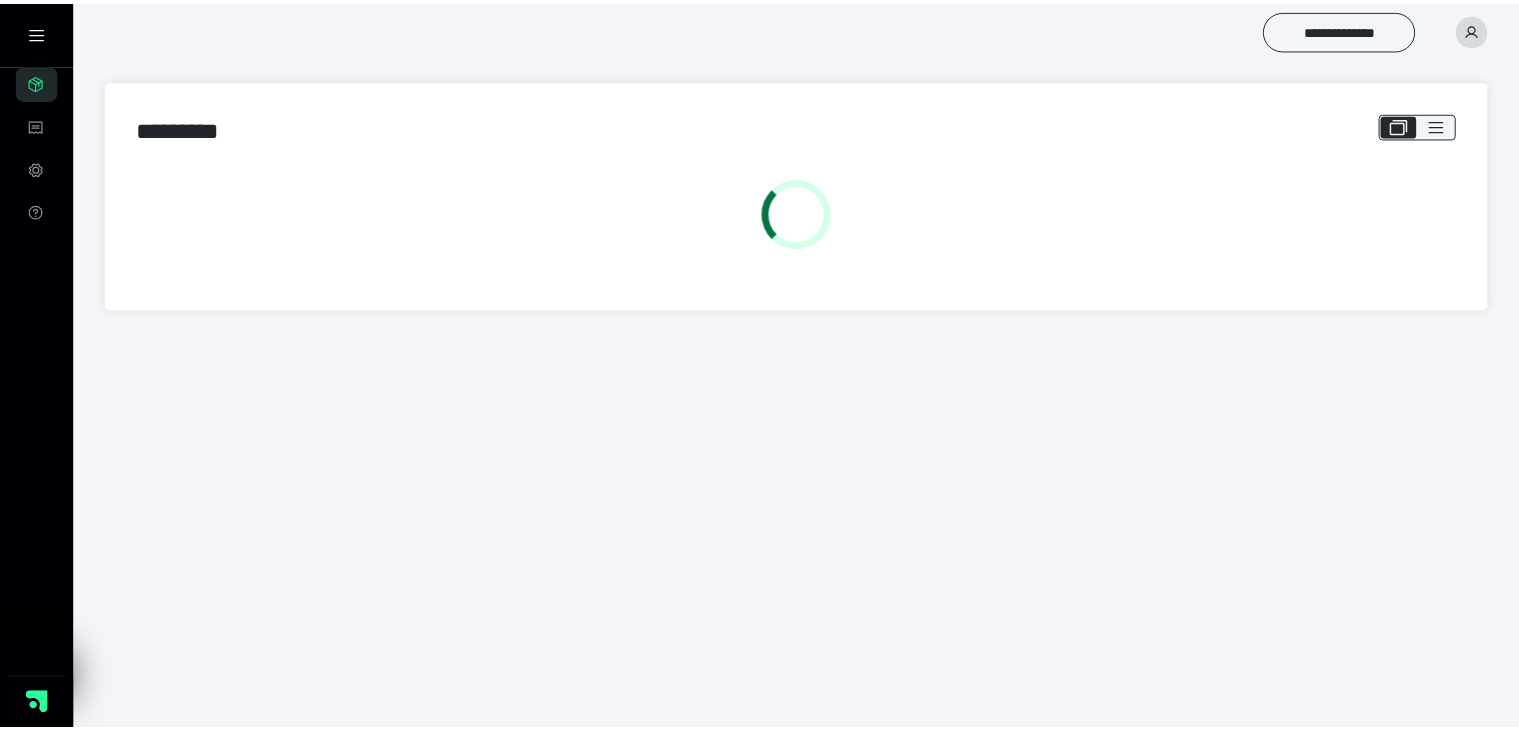 scroll, scrollTop: 0, scrollLeft: 0, axis: both 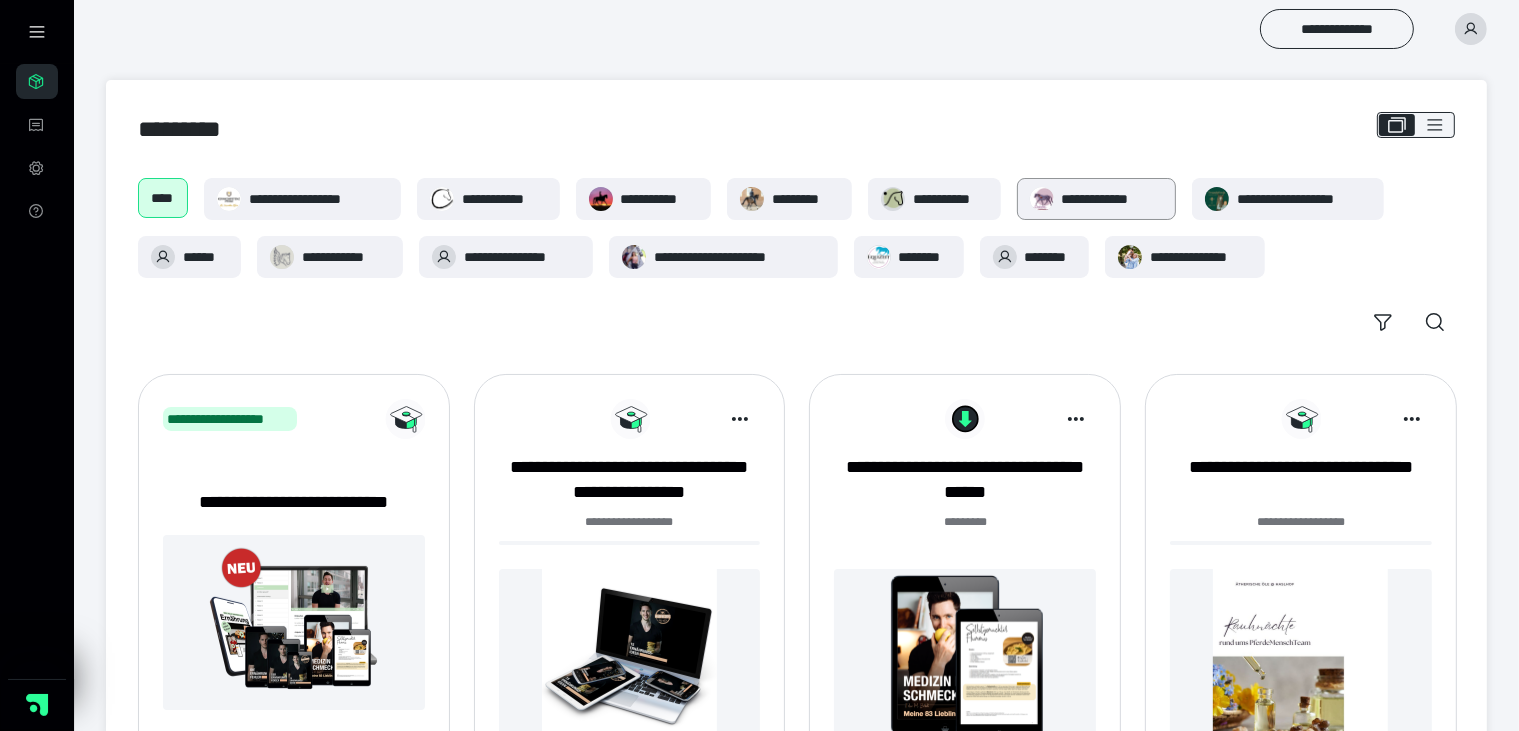 click at bounding box center (1042, 199) 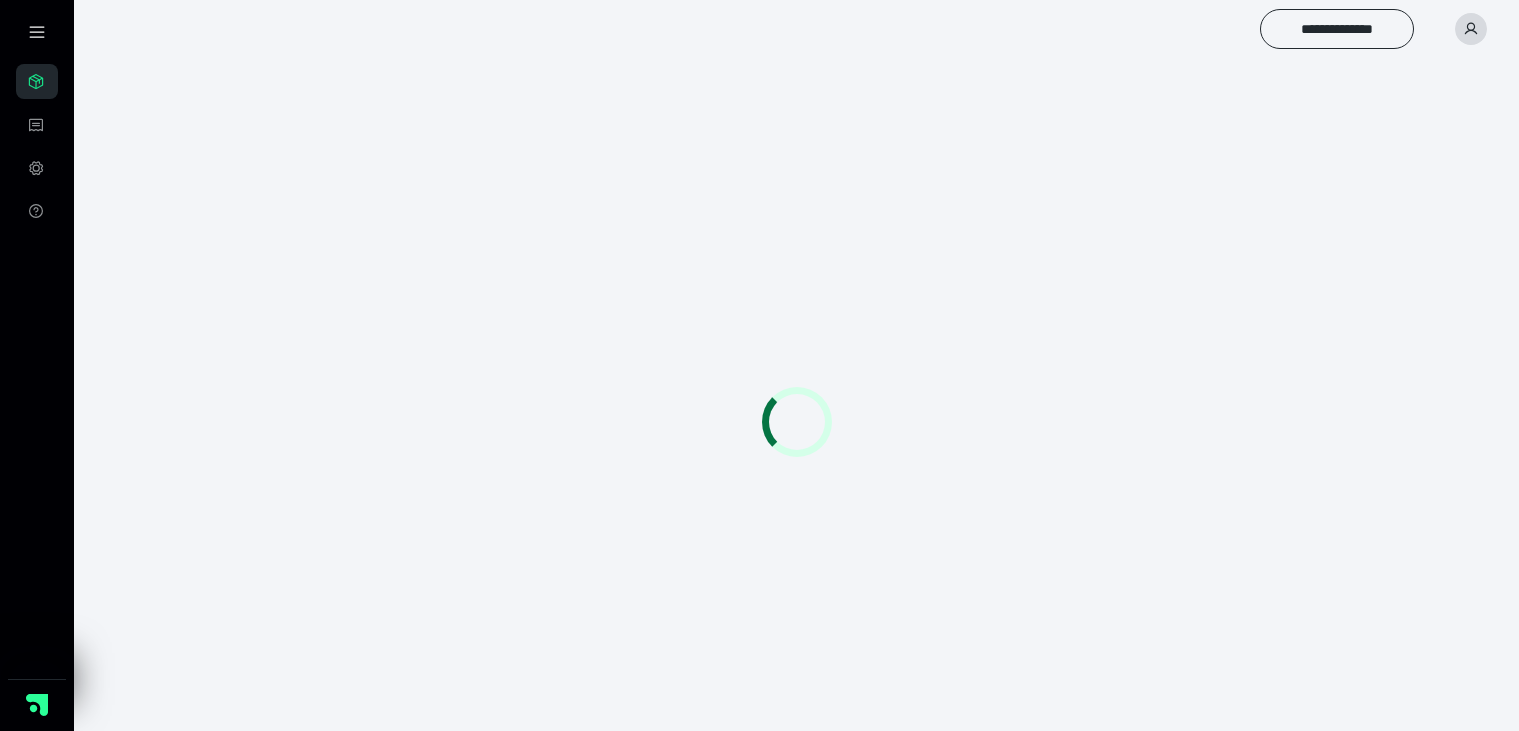 scroll, scrollTop: 0, scrollLeft: 0, axis: both 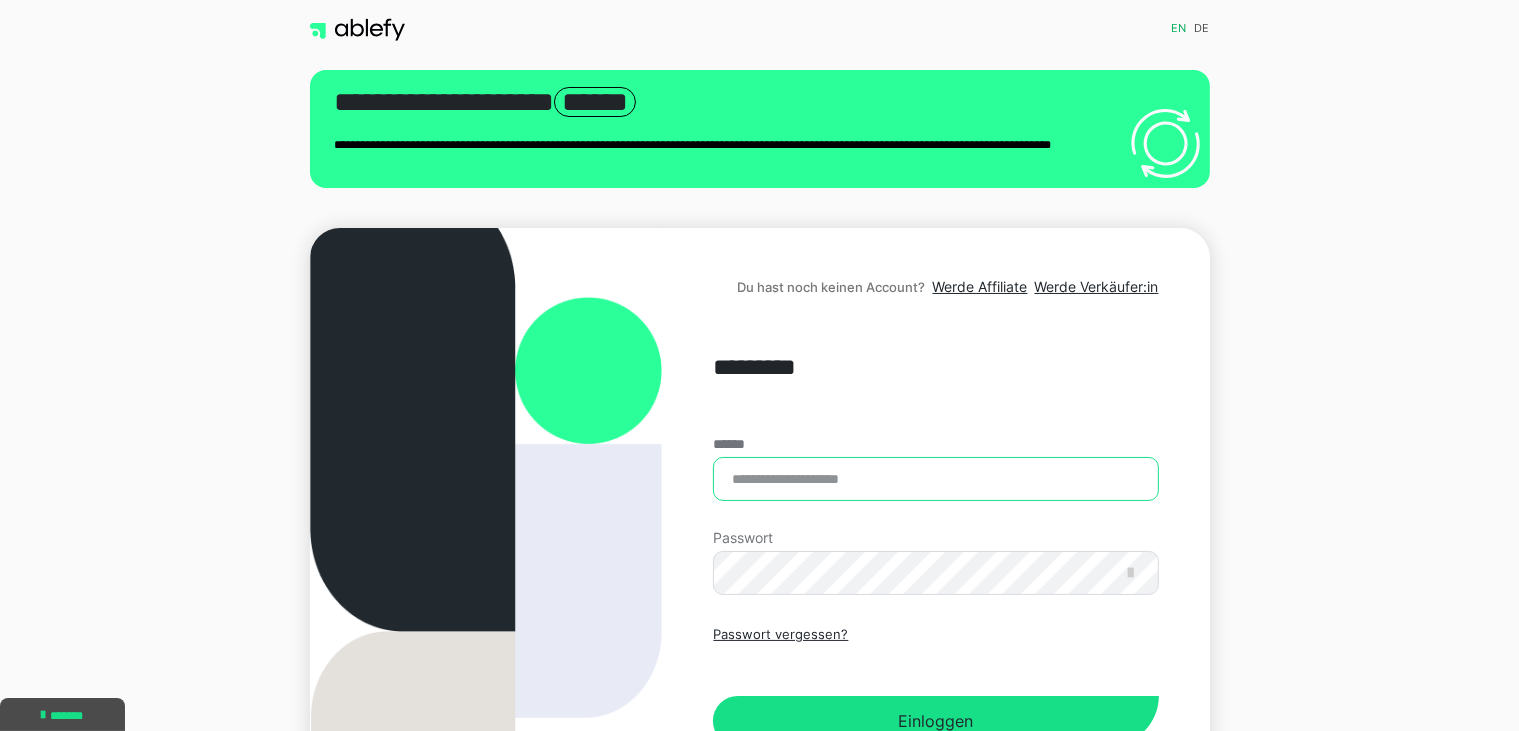 click on "******" at bounding box center [935, 479] 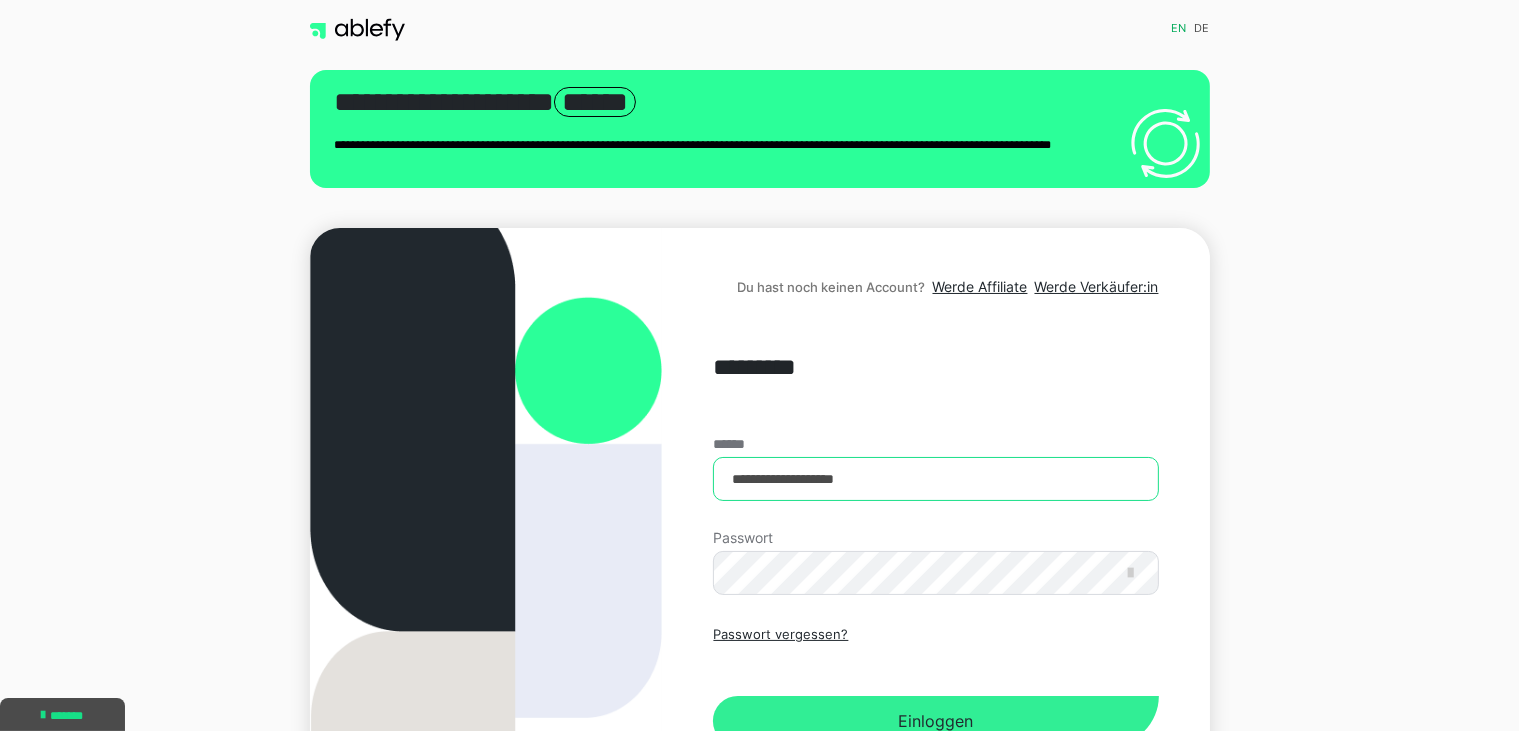 type on "**********" 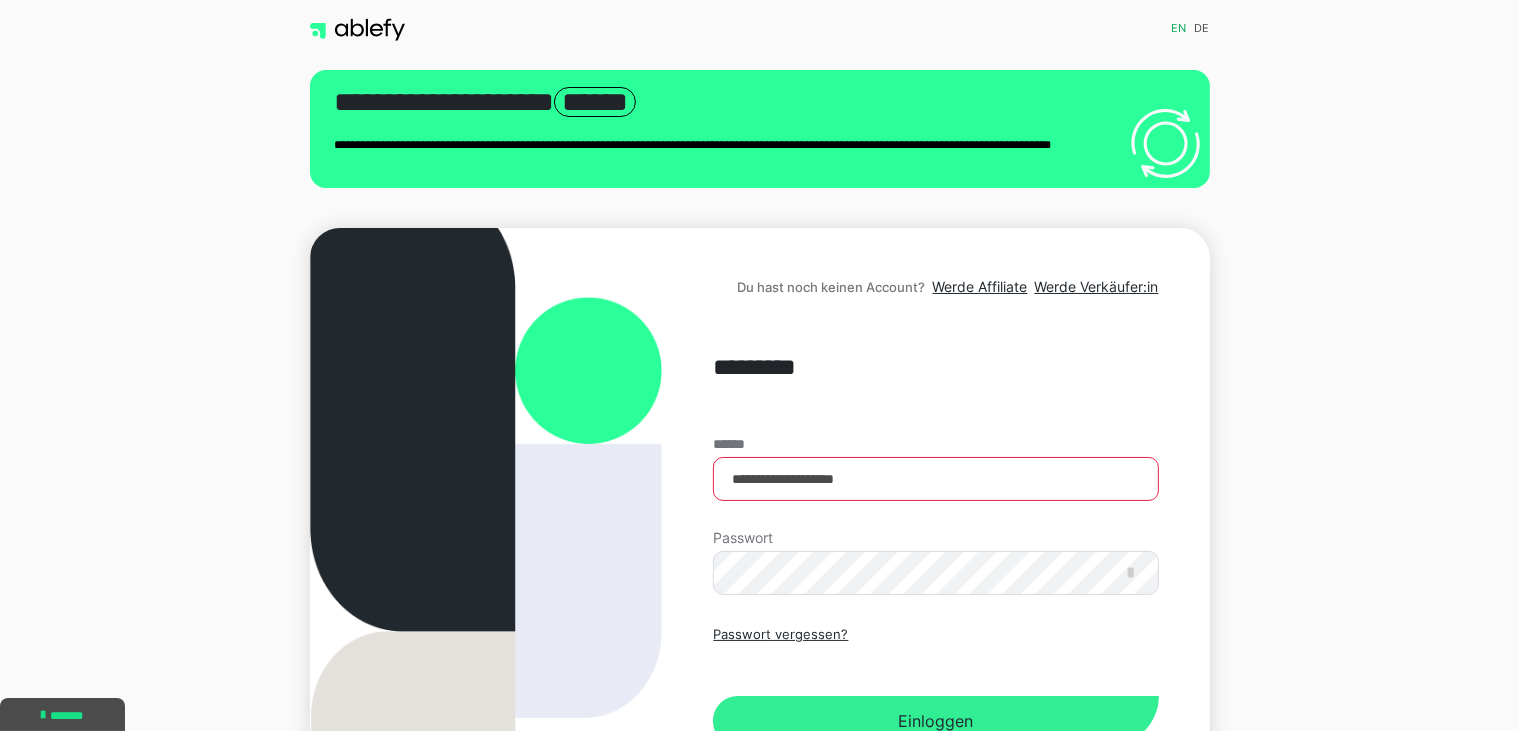click on "Einloggen" at bounding box center [935, 721] 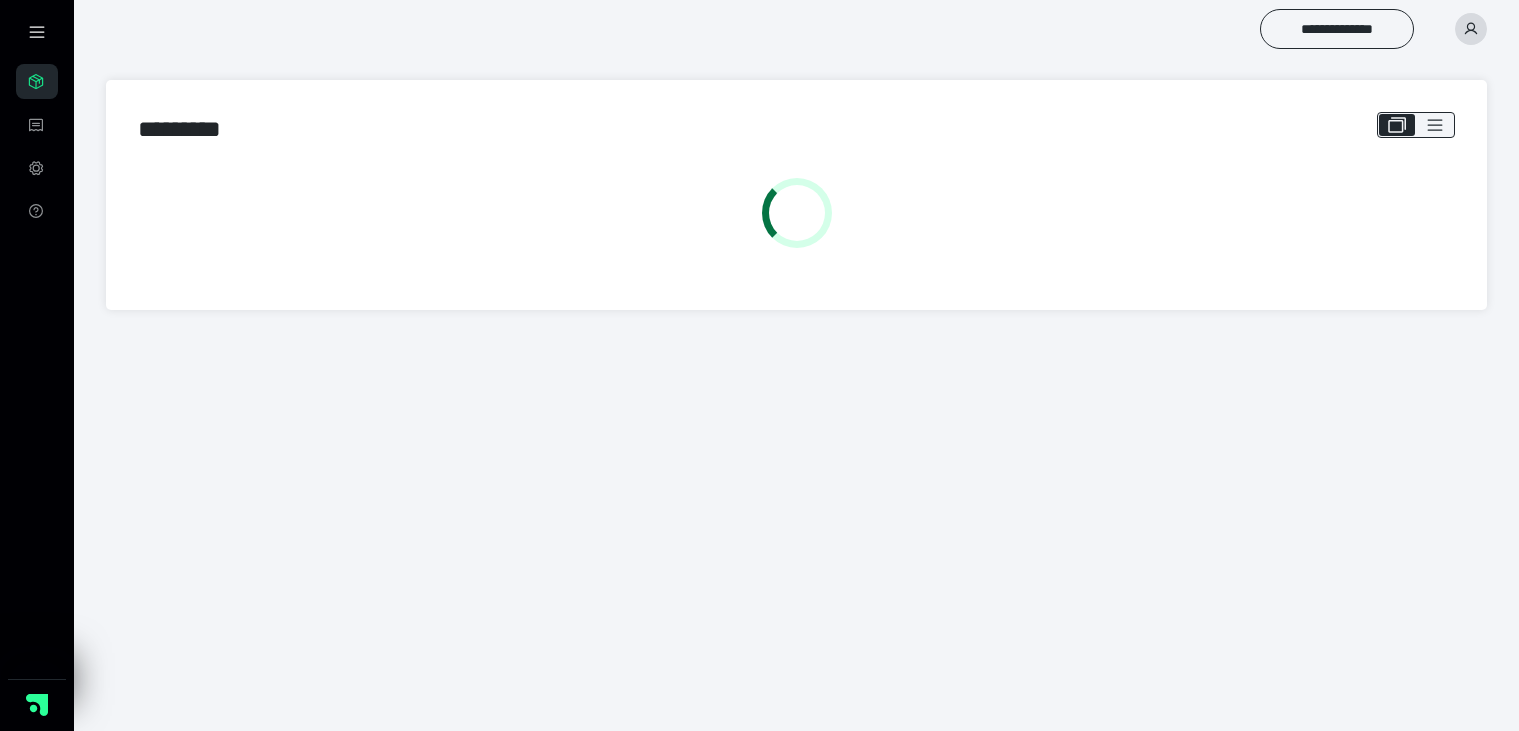 scroll, scrollTop: 0, scrollLeft: 0, axis: both 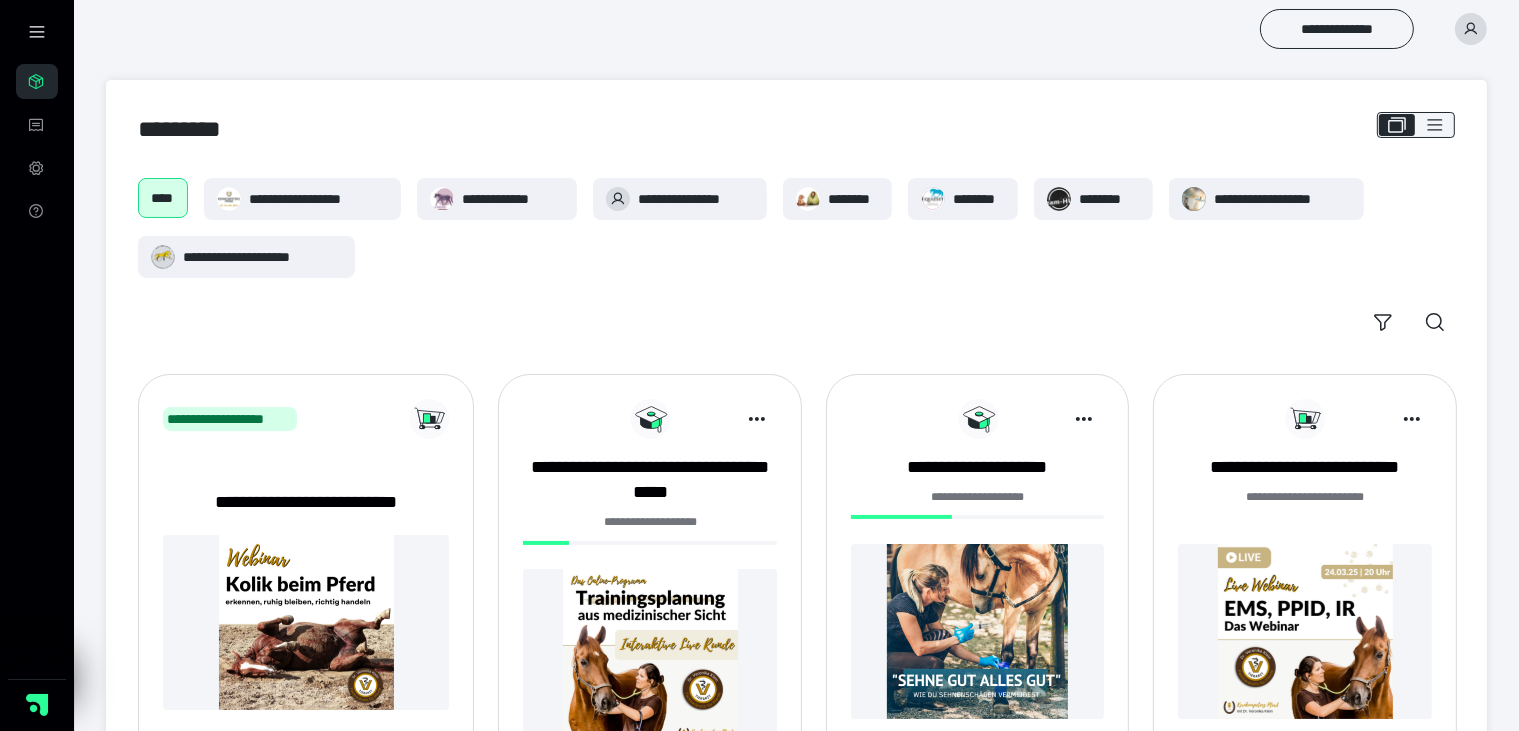 click at bounding box center (649, 656) 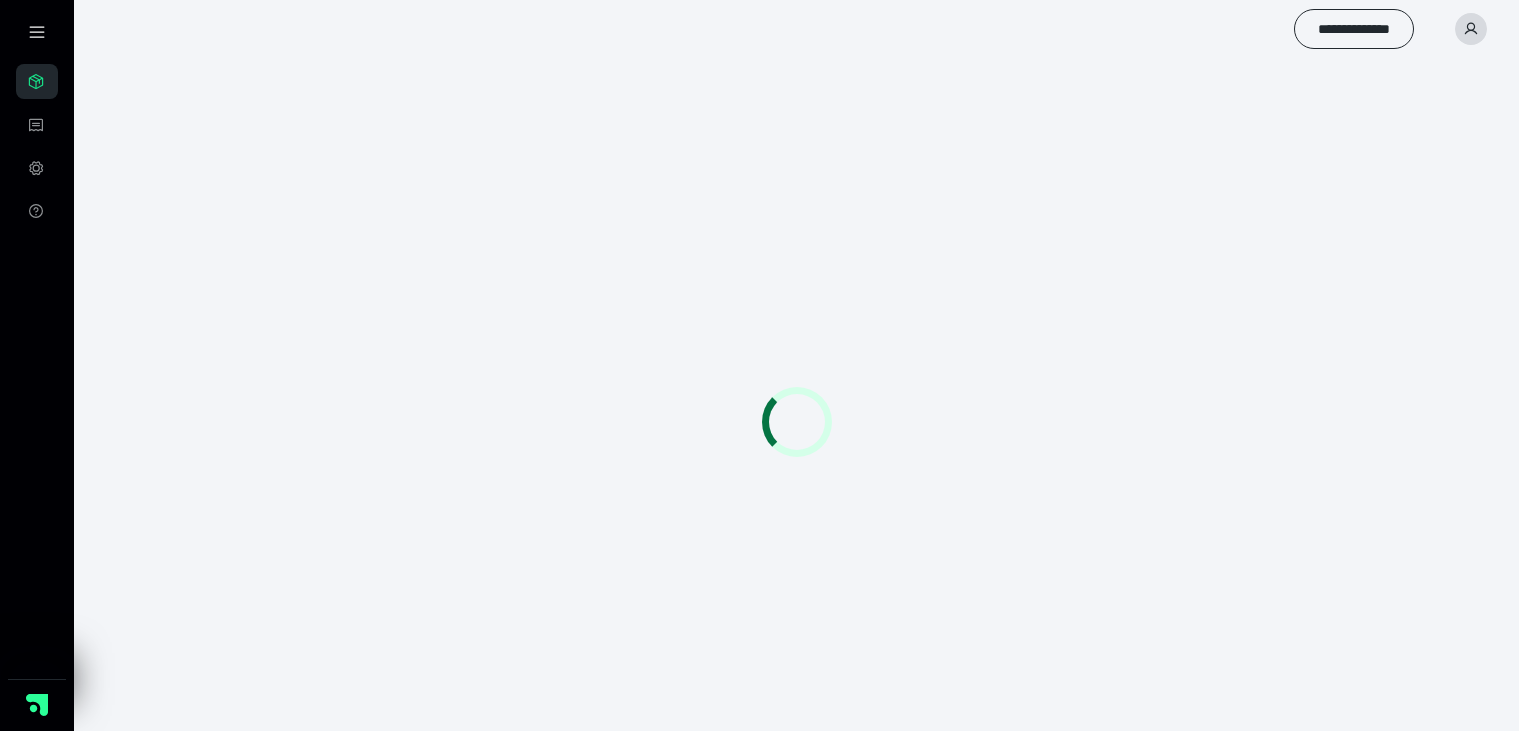 scroll, scrollTop: 0, scrollLeft: 0, axis: both 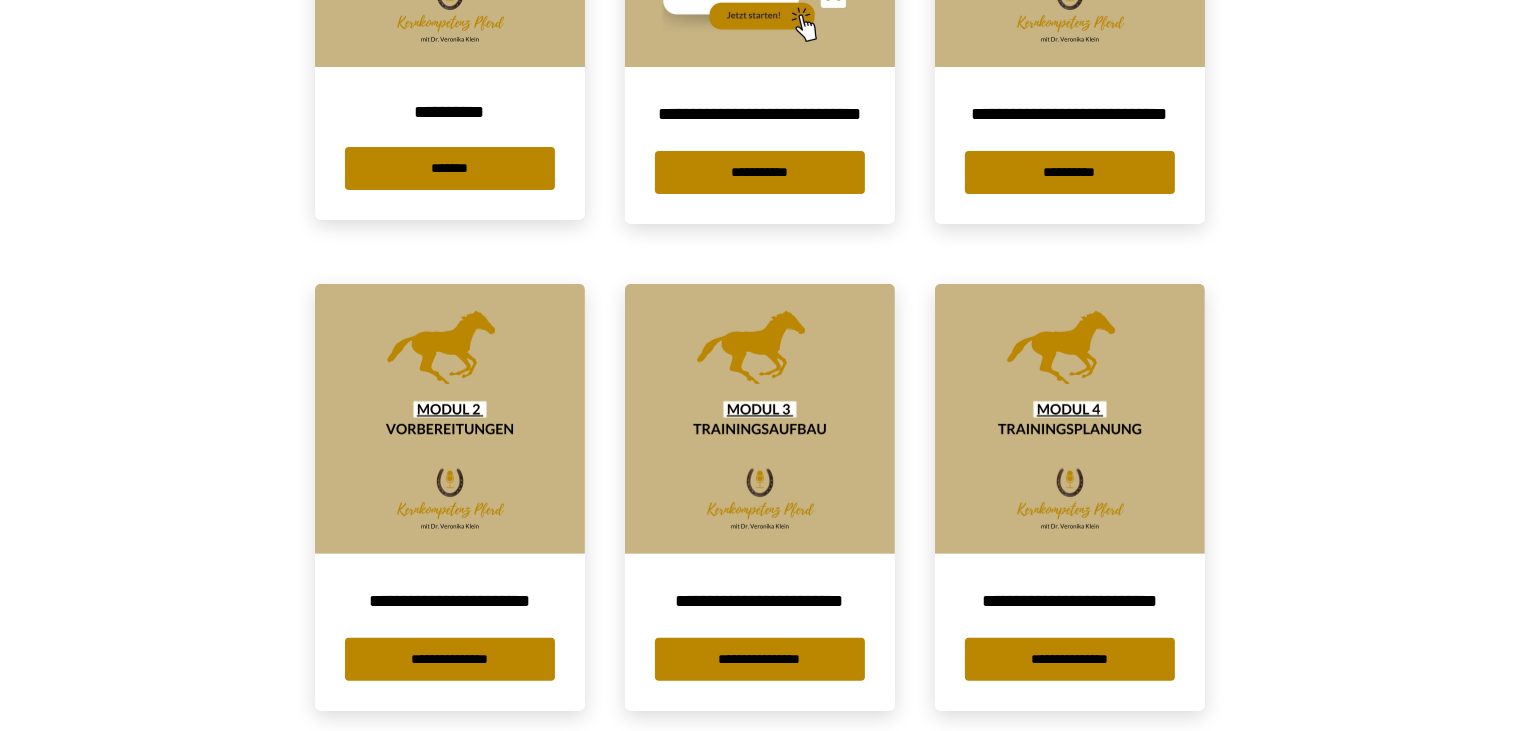click at bounding box center (760, 419) 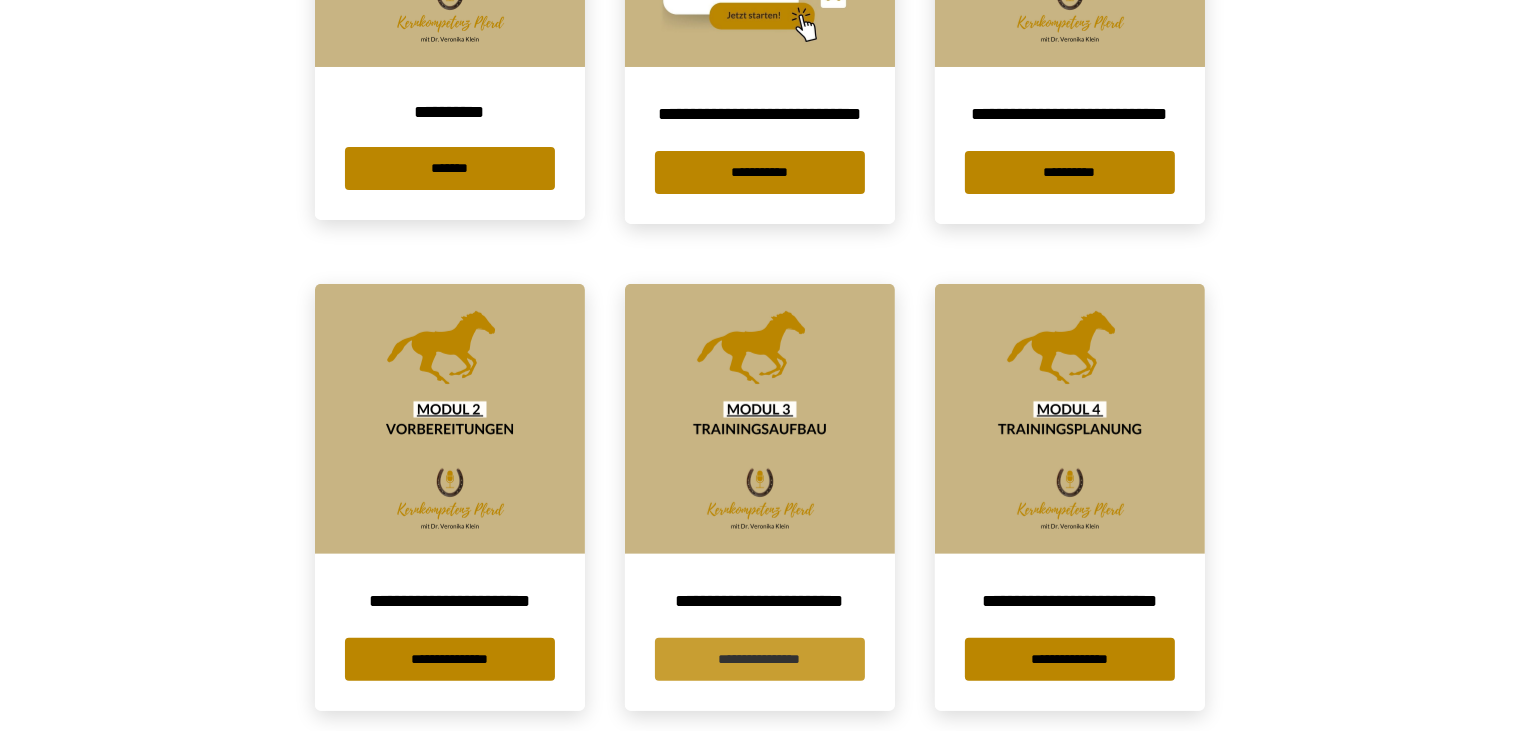click on "**********" at bounding box center [760, 659] 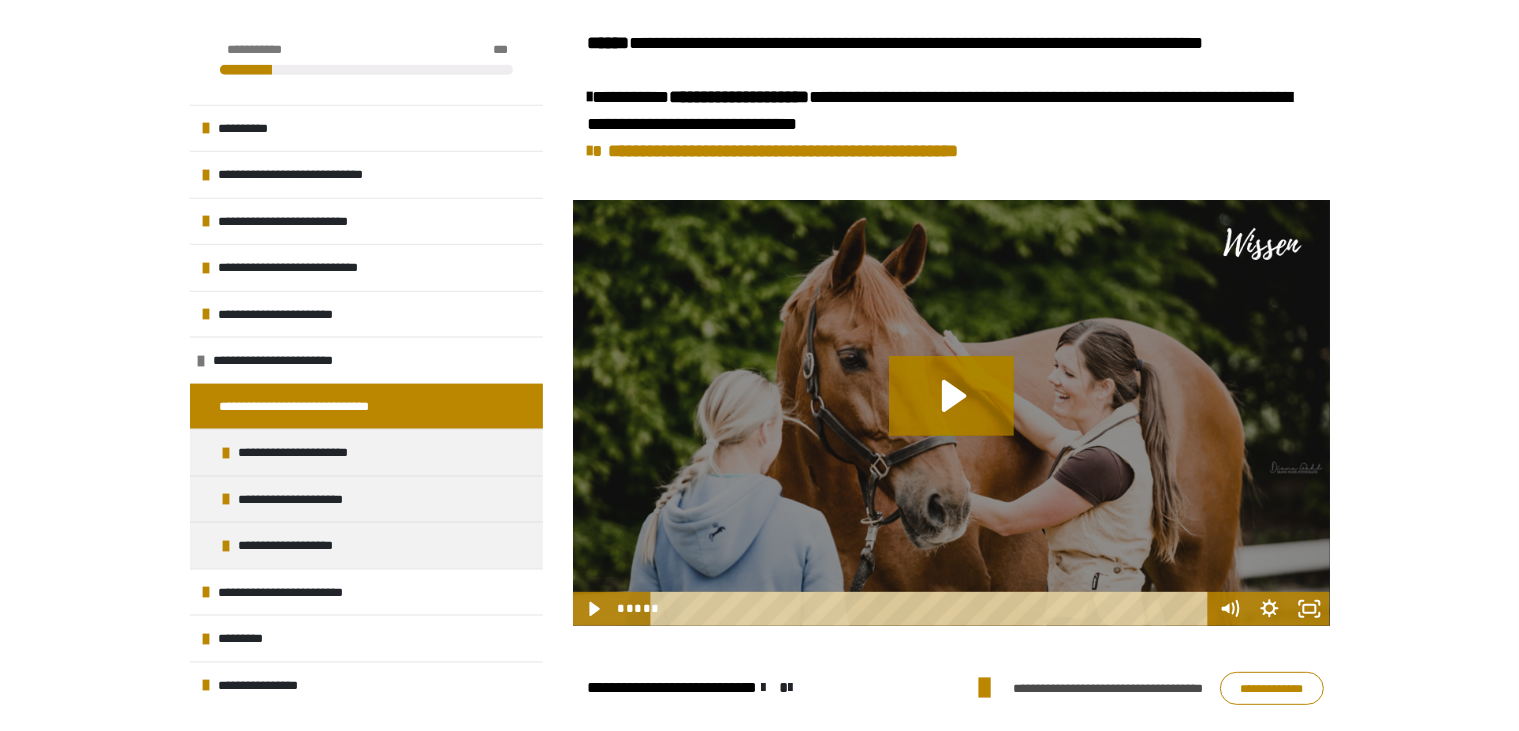 scroll, scrollTop: 524, scrollLeft: 0, axis: vertical 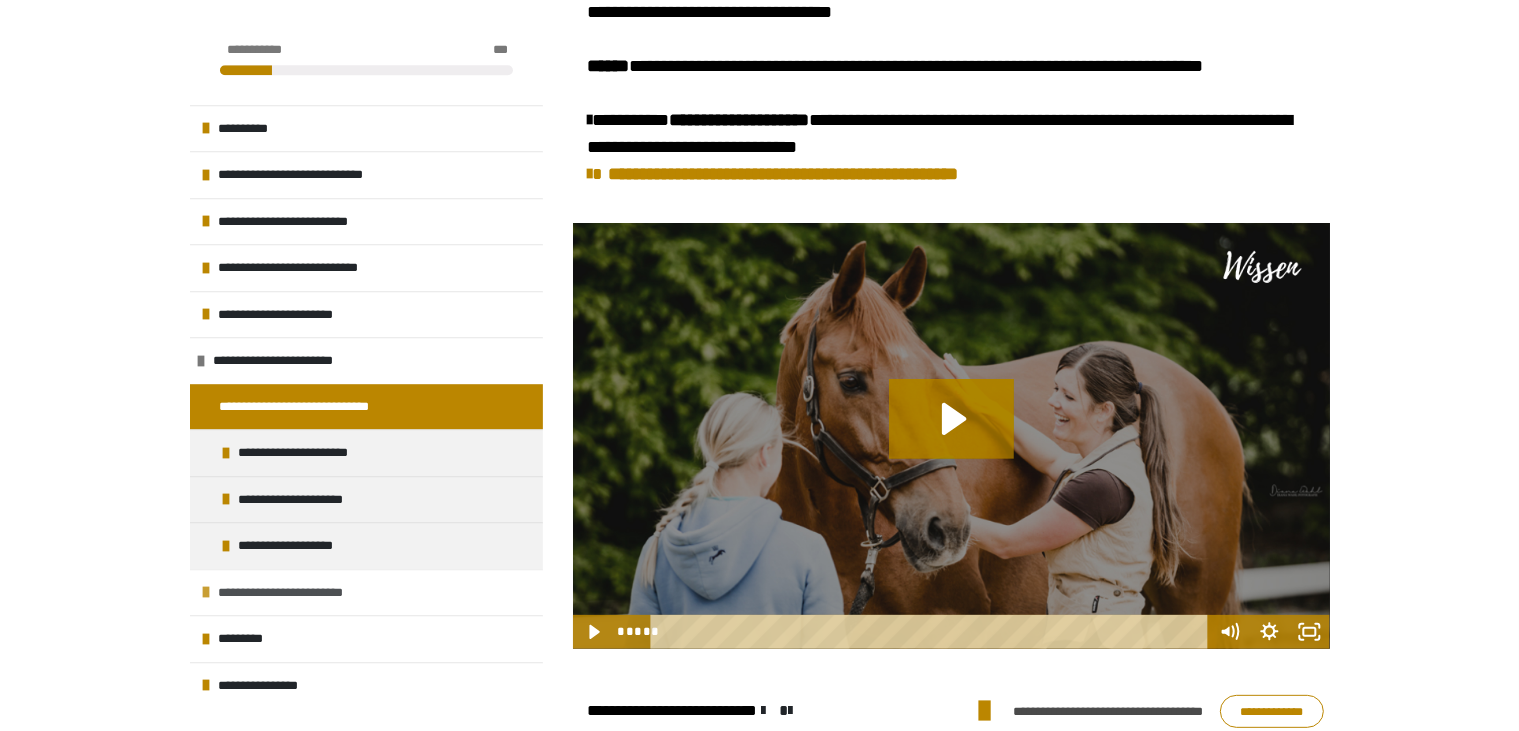 click at bounding box center [207, 592] 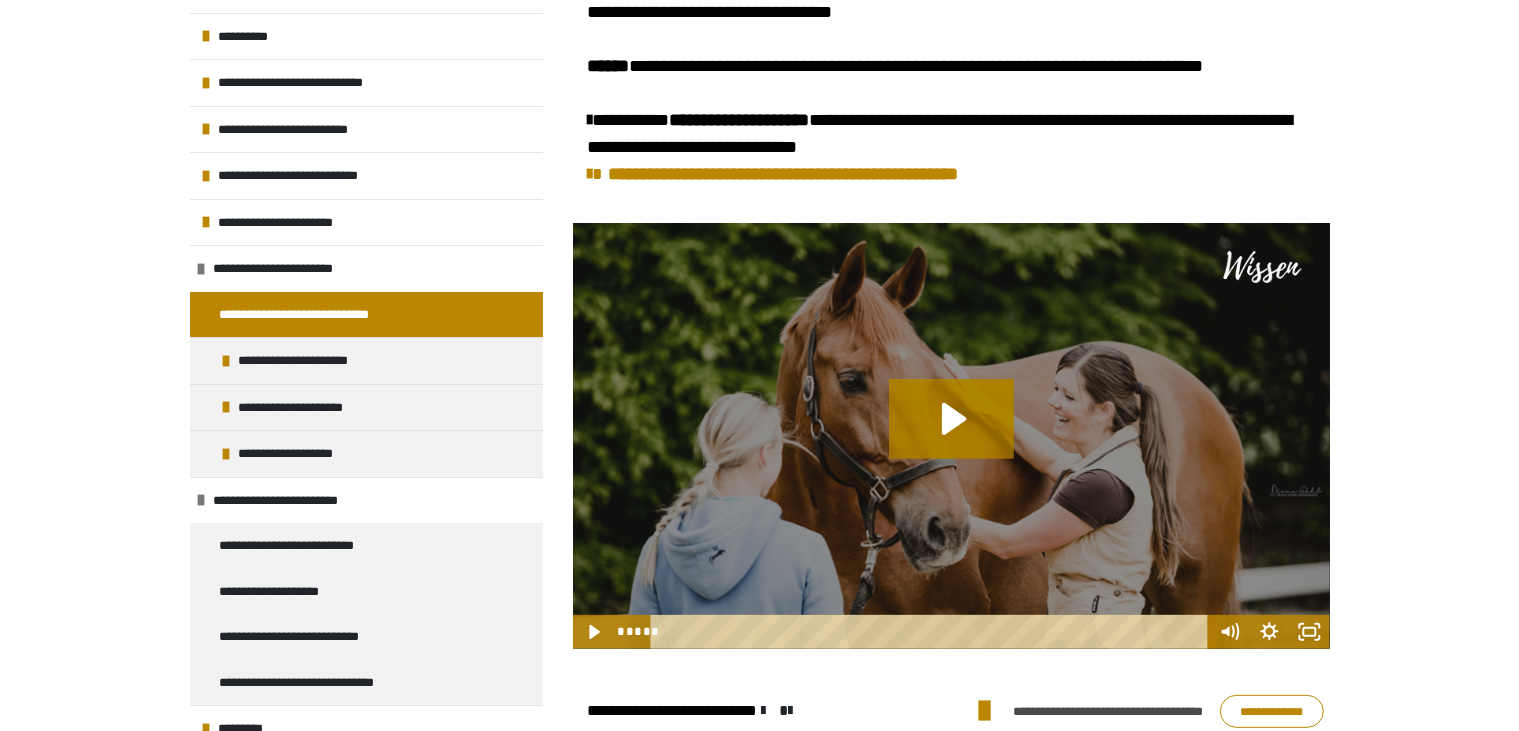 scroll, scrollTop: 93, scrollLeft: 0, axis: vertical 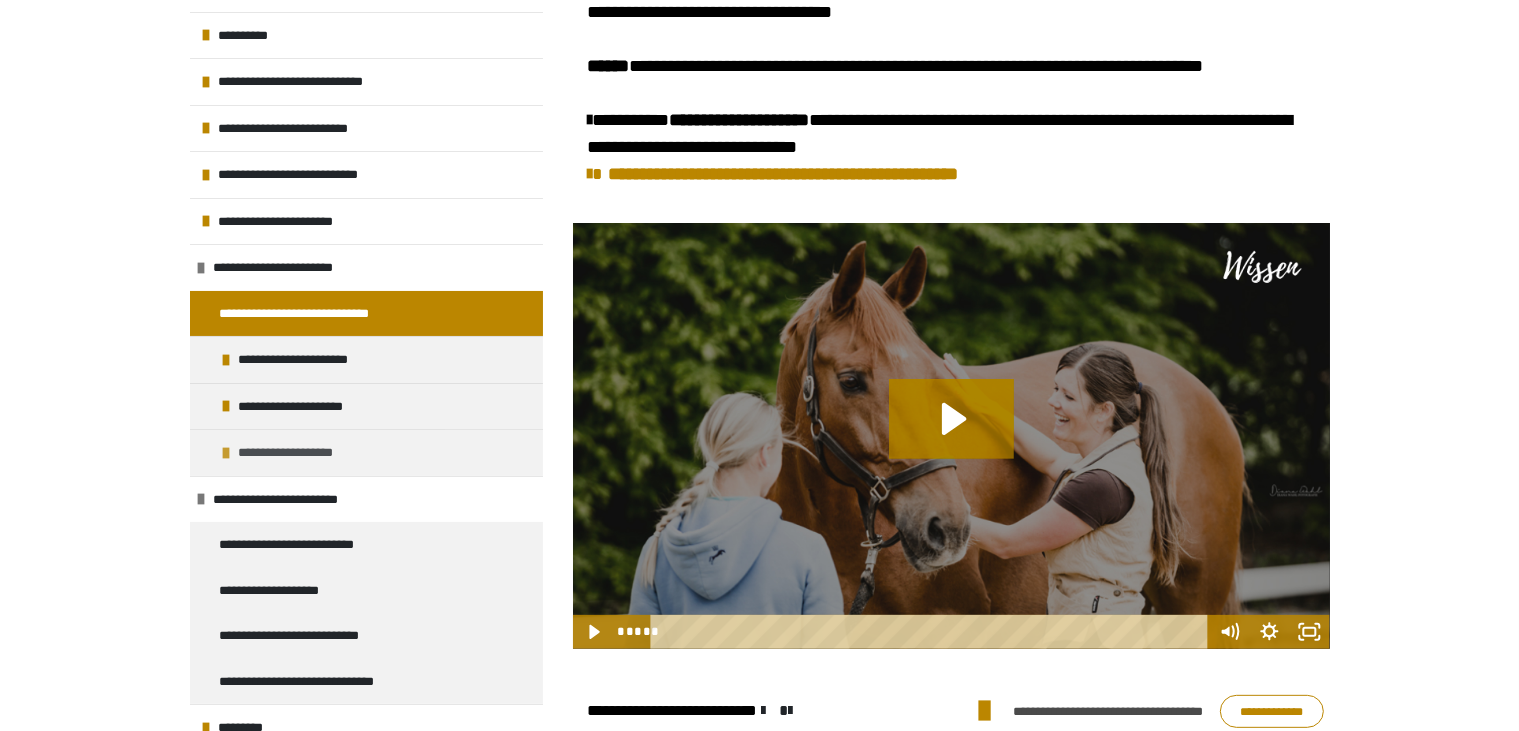 click on "**********" at bounding box center (366, 452) 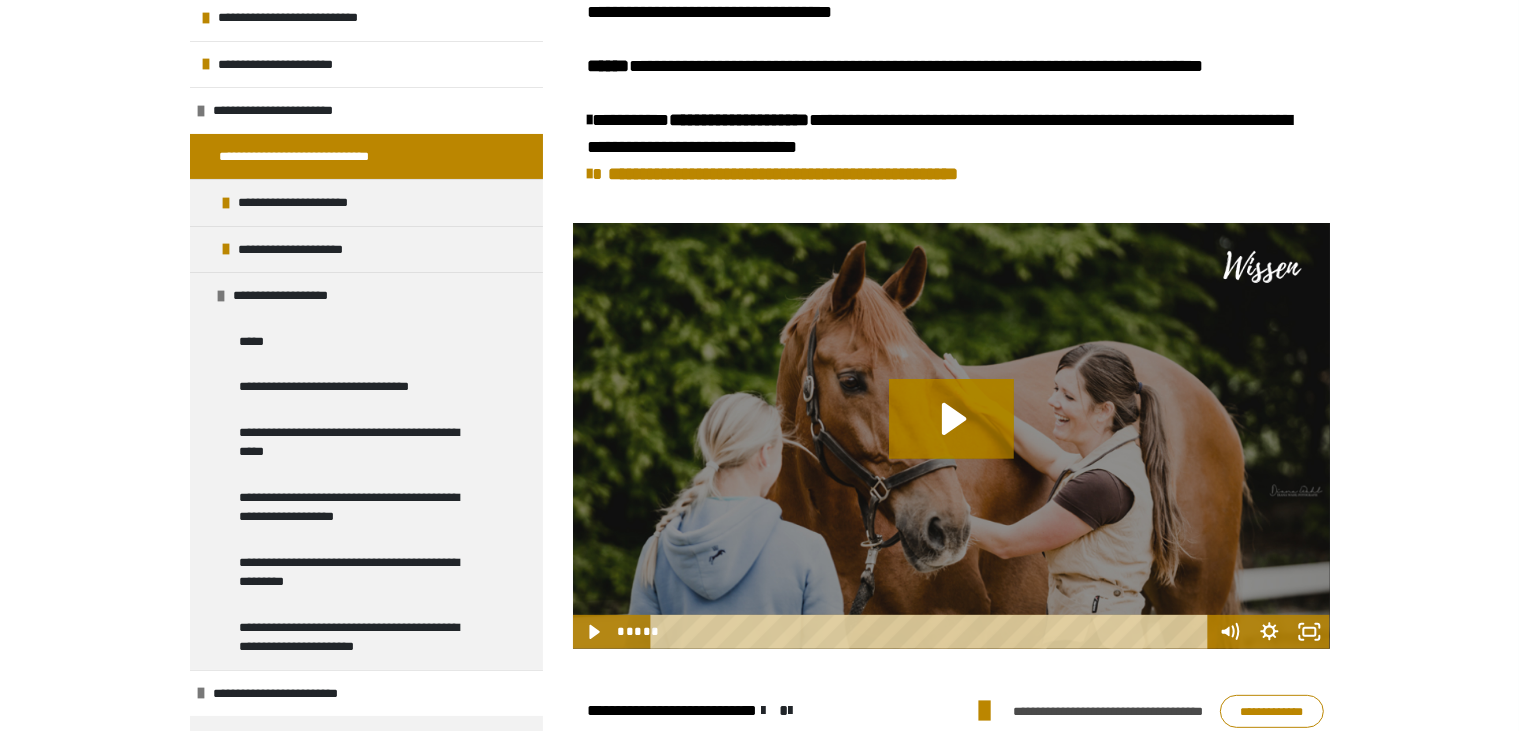 scroll, scrollTop: 280, scrollLeft: 0, axis: vertical 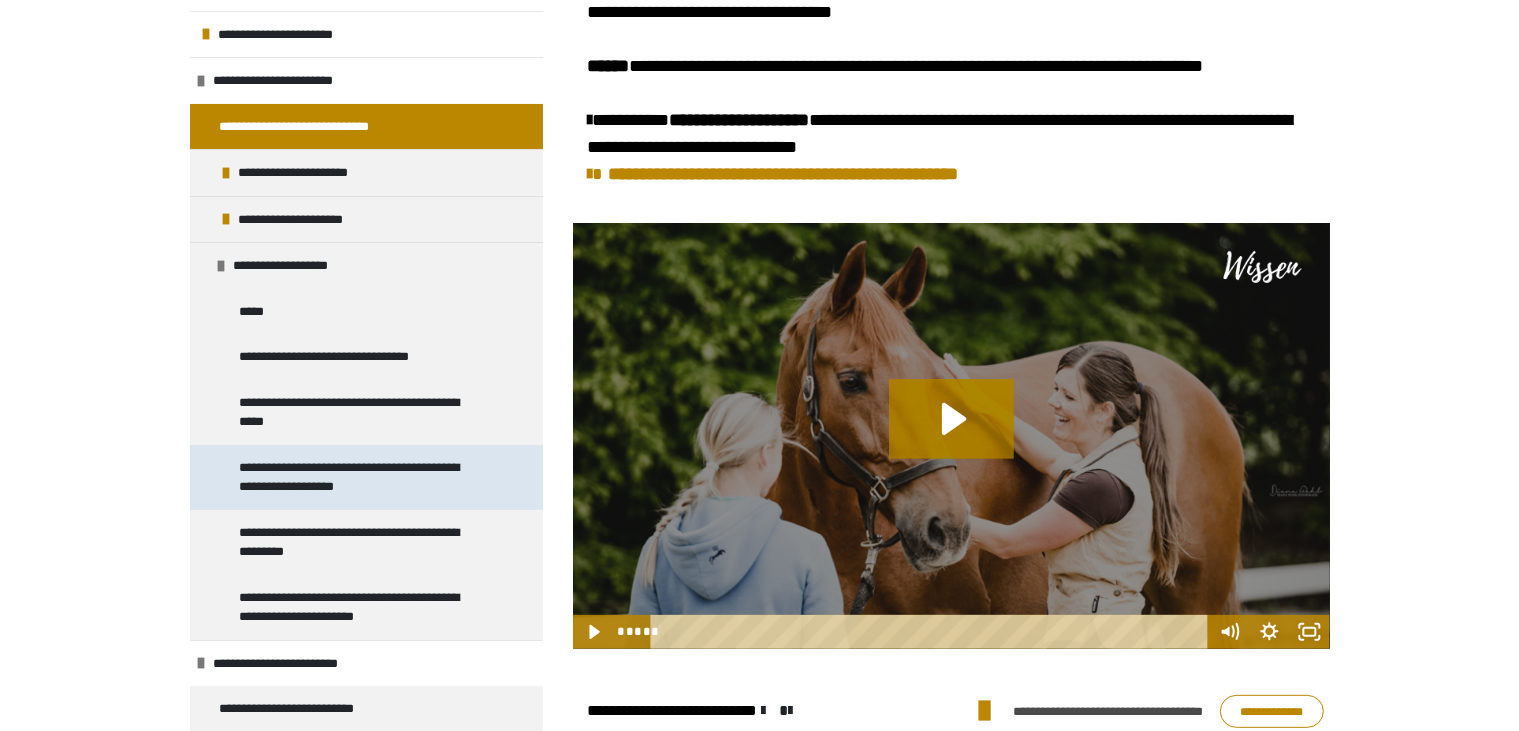 click on "**********" at bounding box center [360, 477] 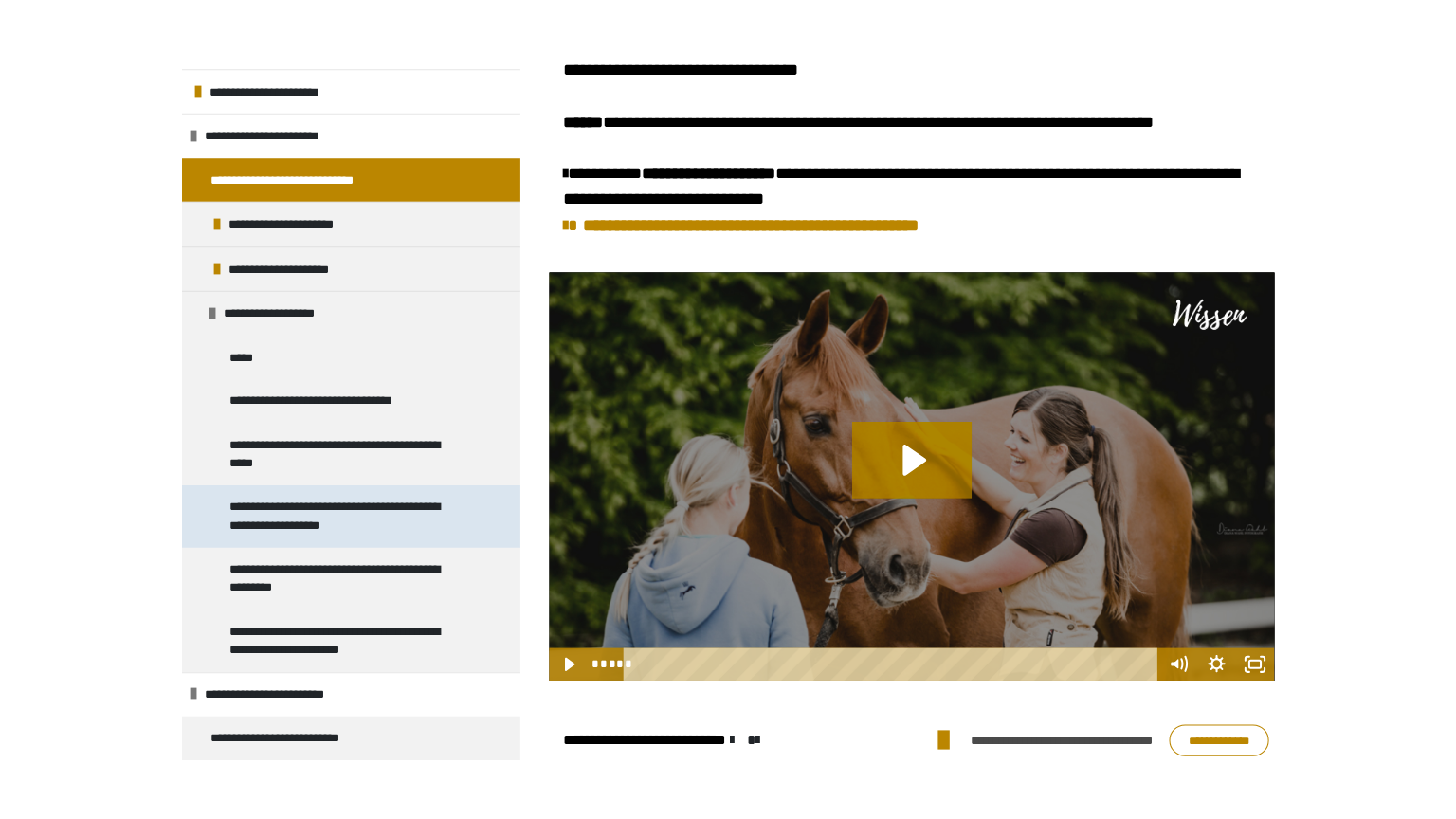 scroll, scrollTop: 341, scrollLeft: 0, axis: vertical 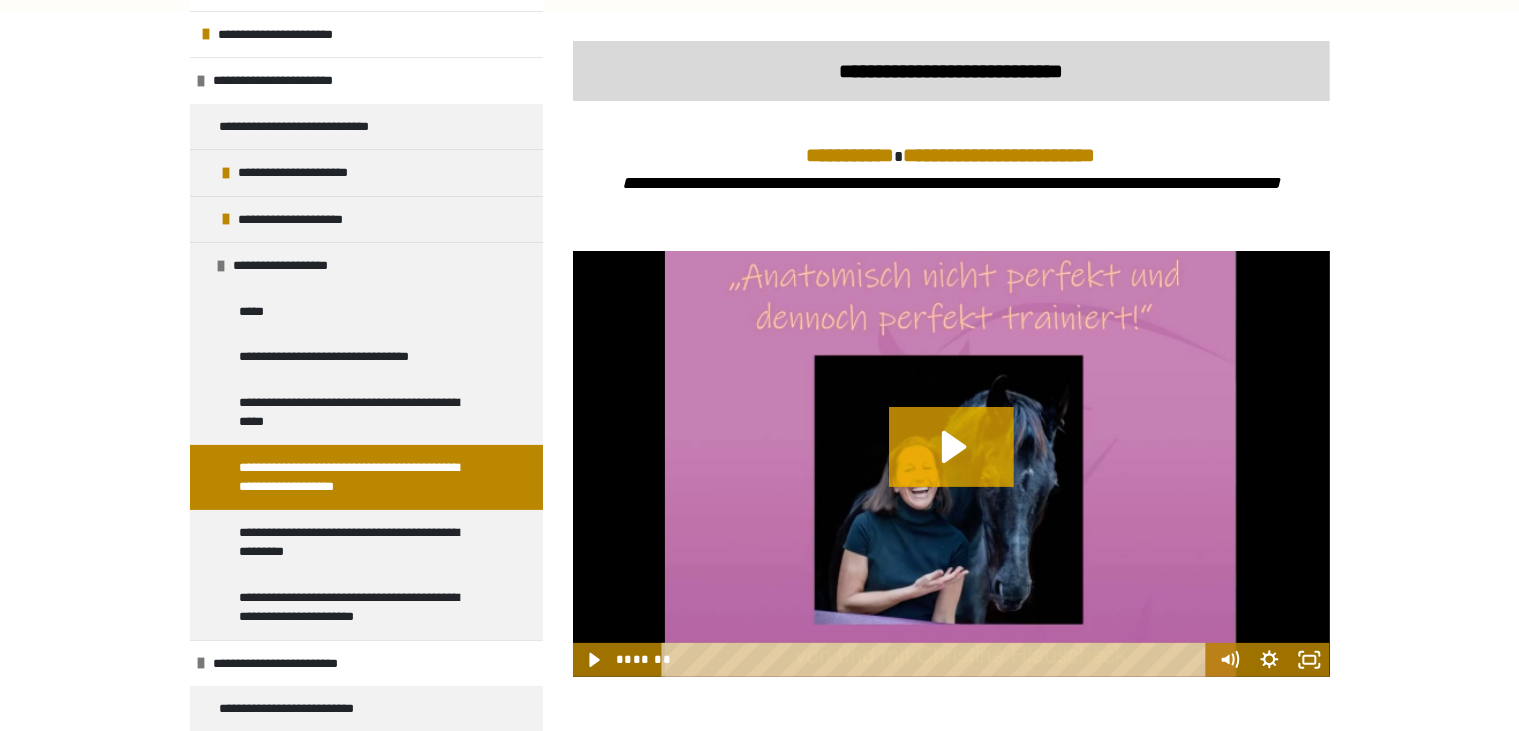 click 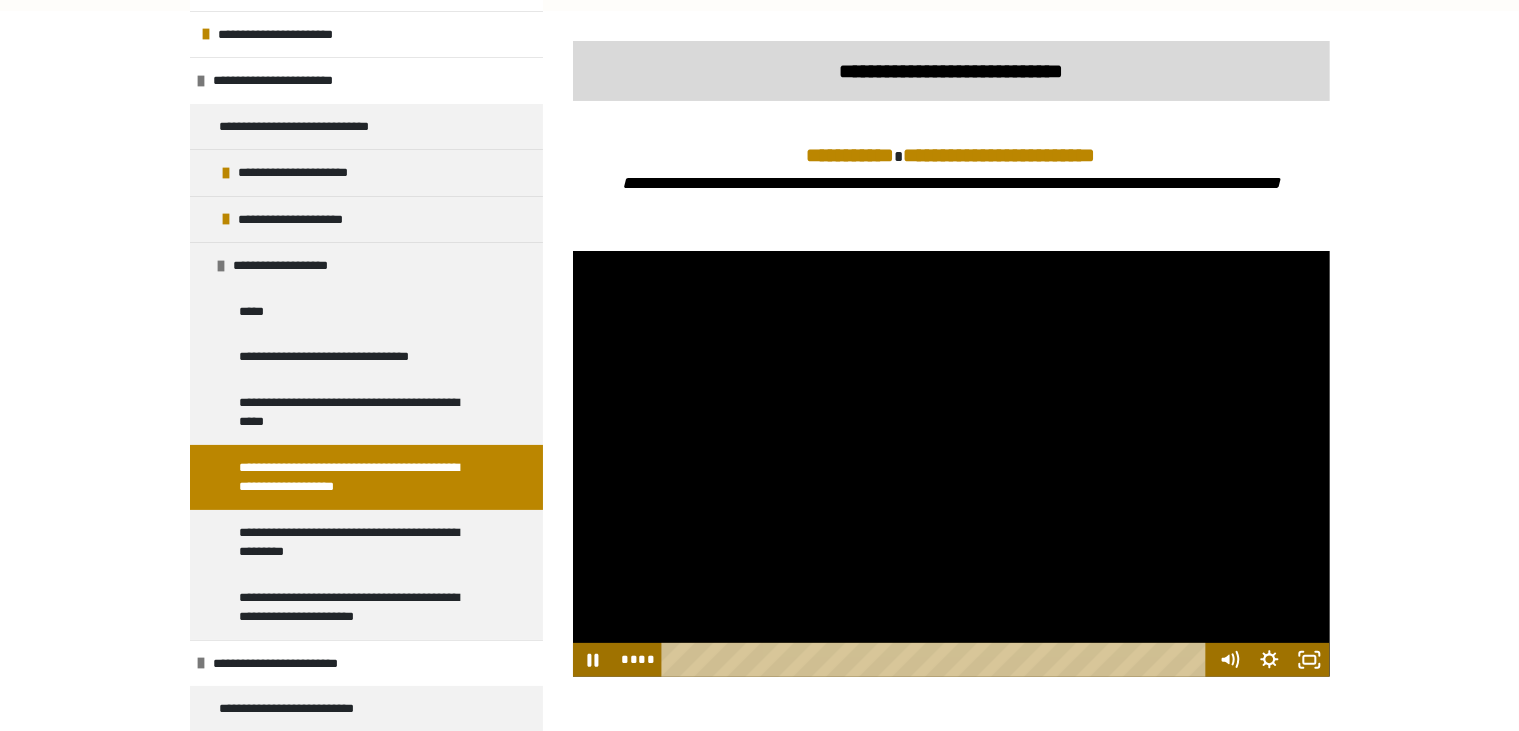 type 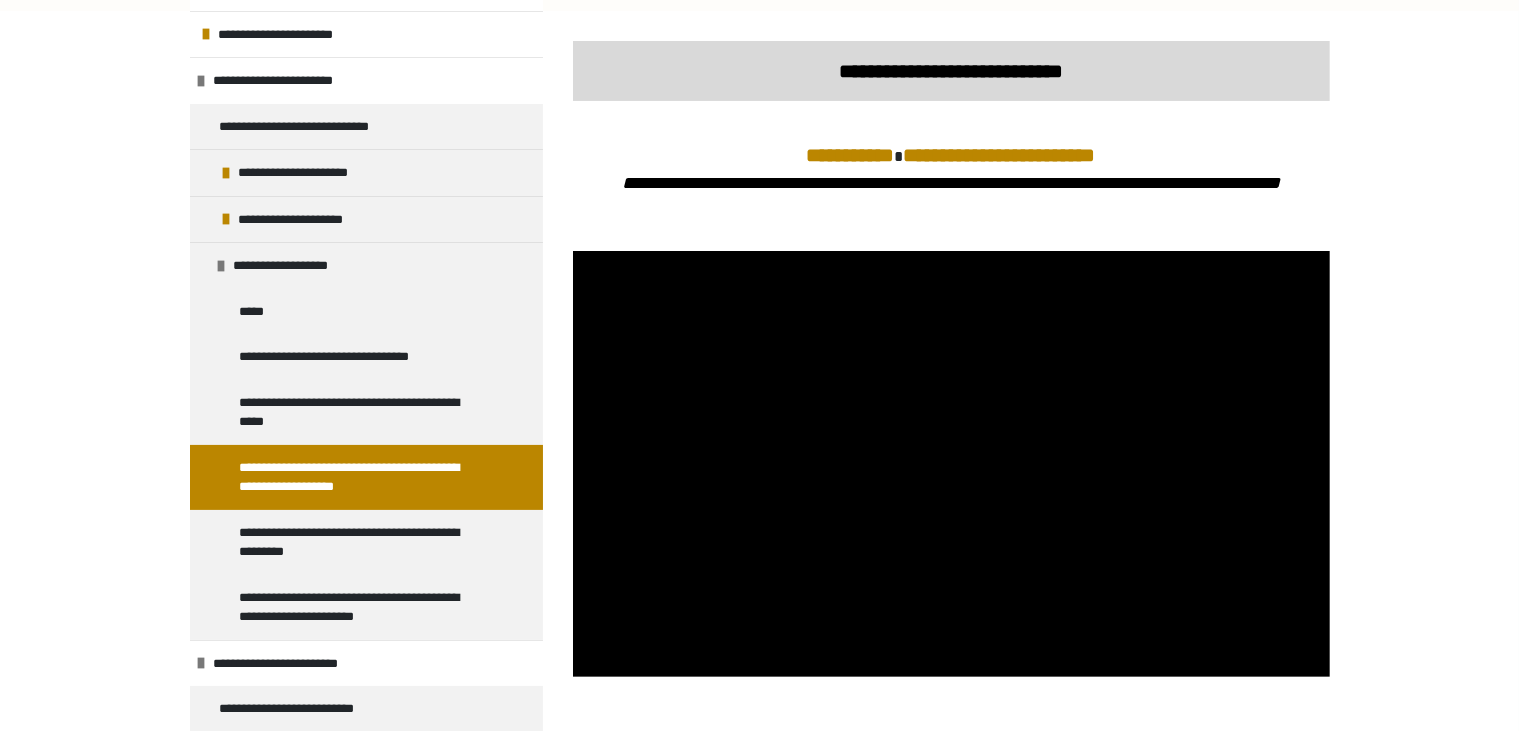 click at bounding box center (951, 464) 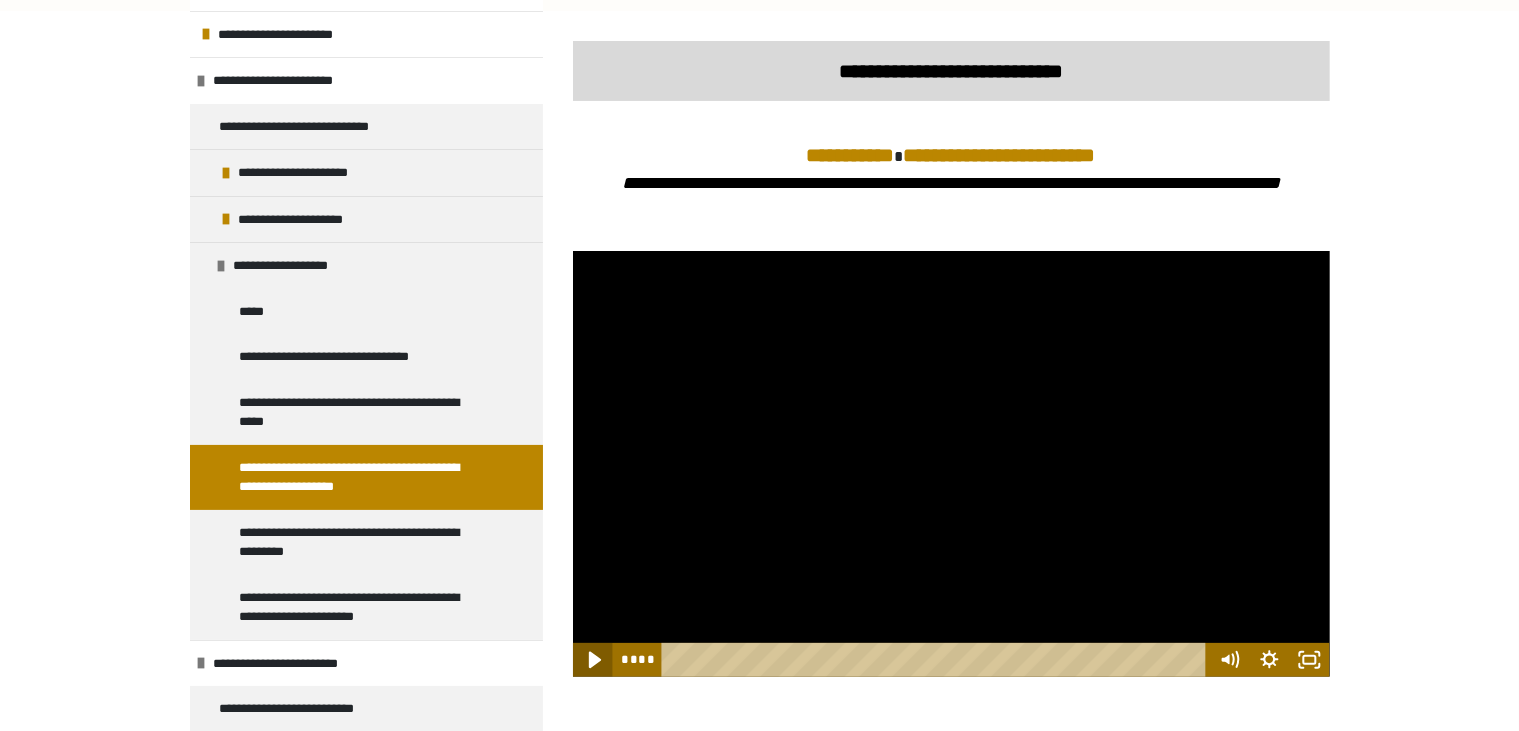 click 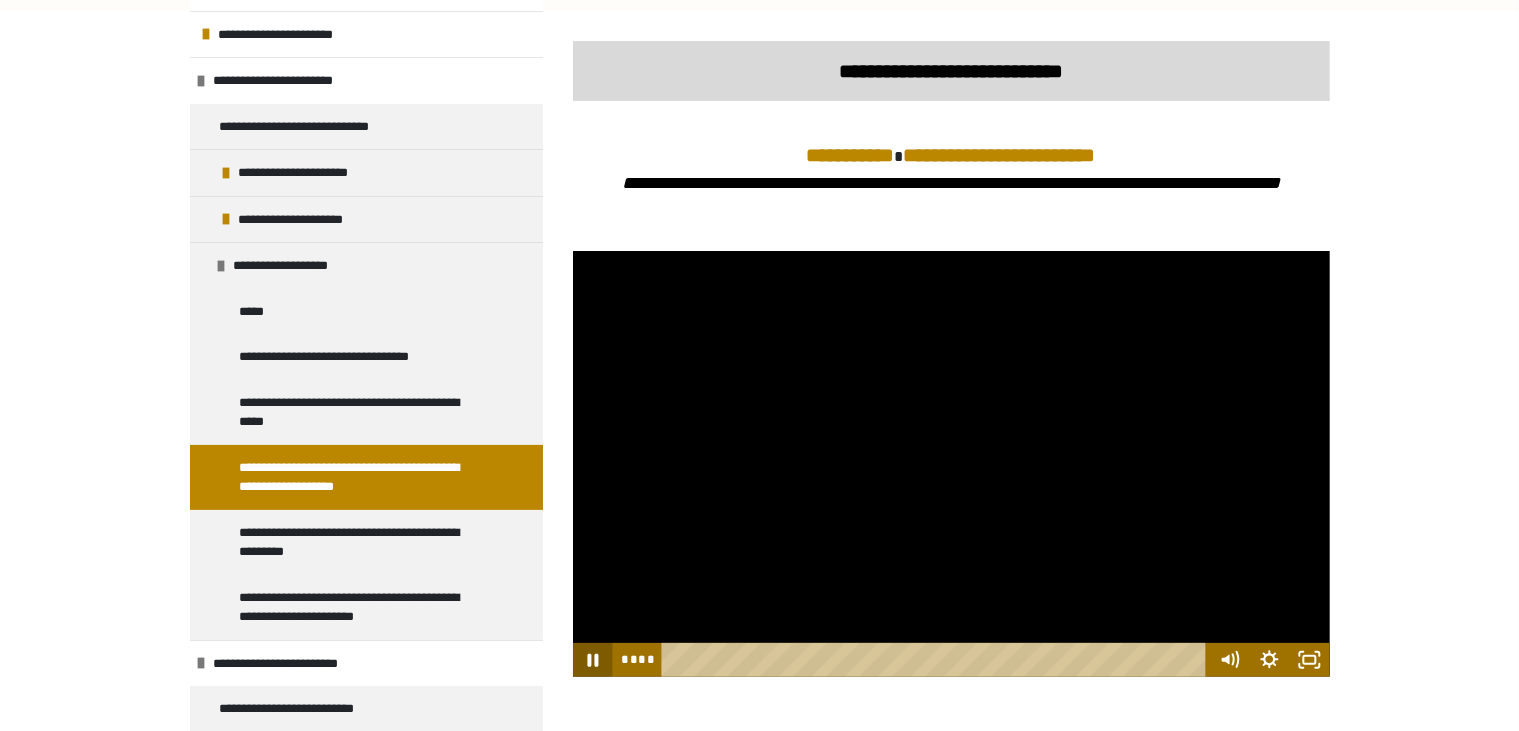 type 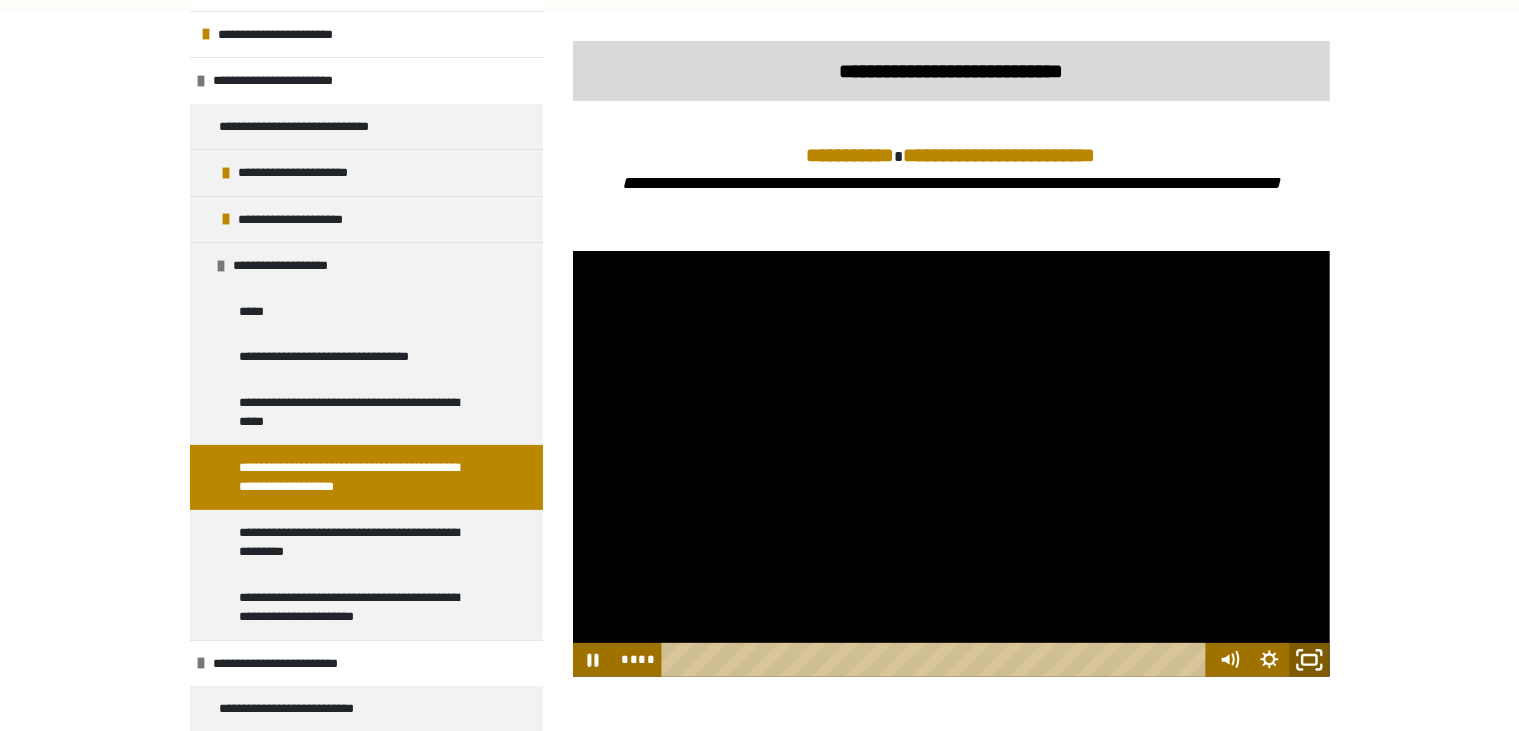 click 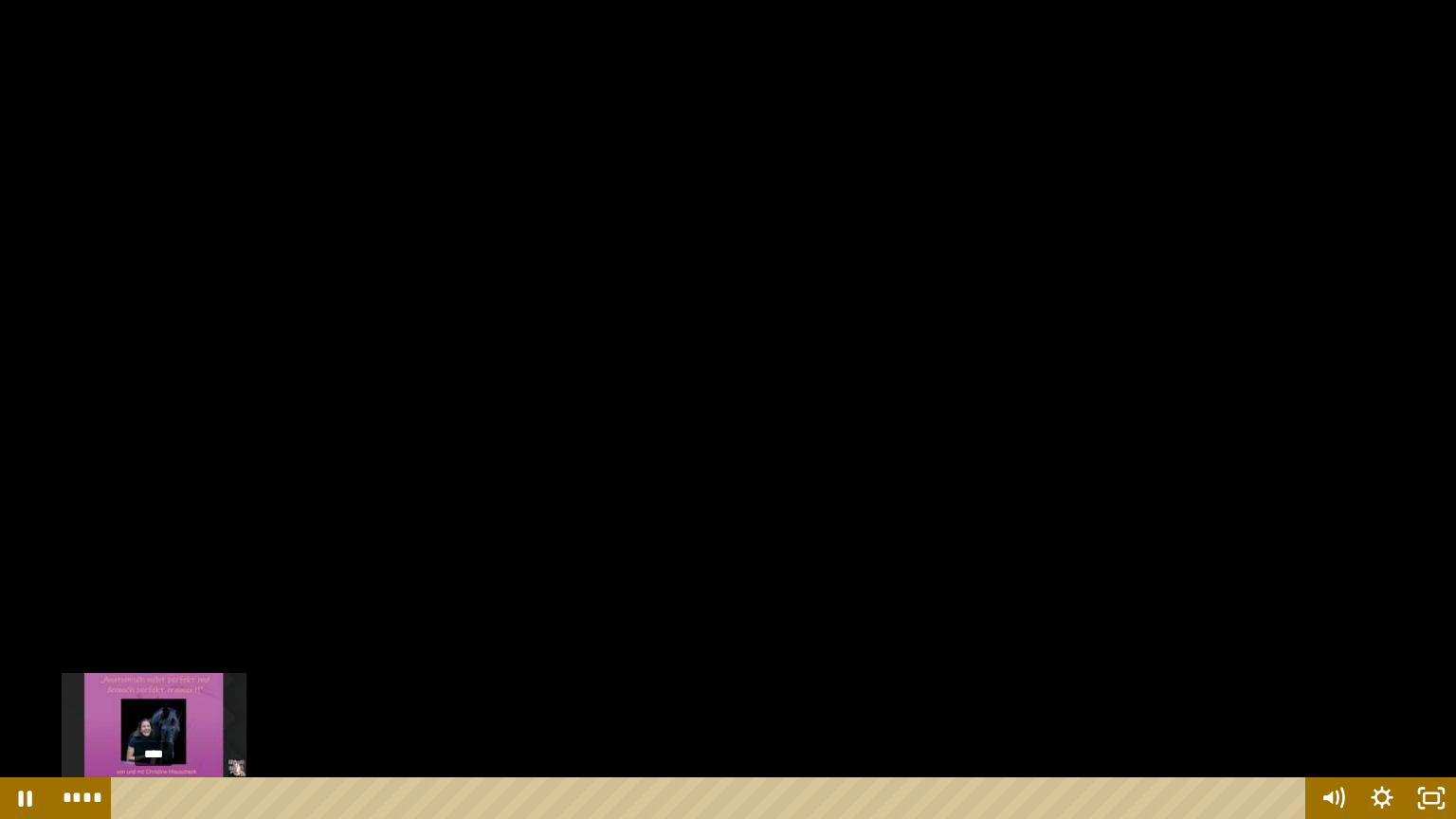 click on "****" at bounding box center [712, 798] 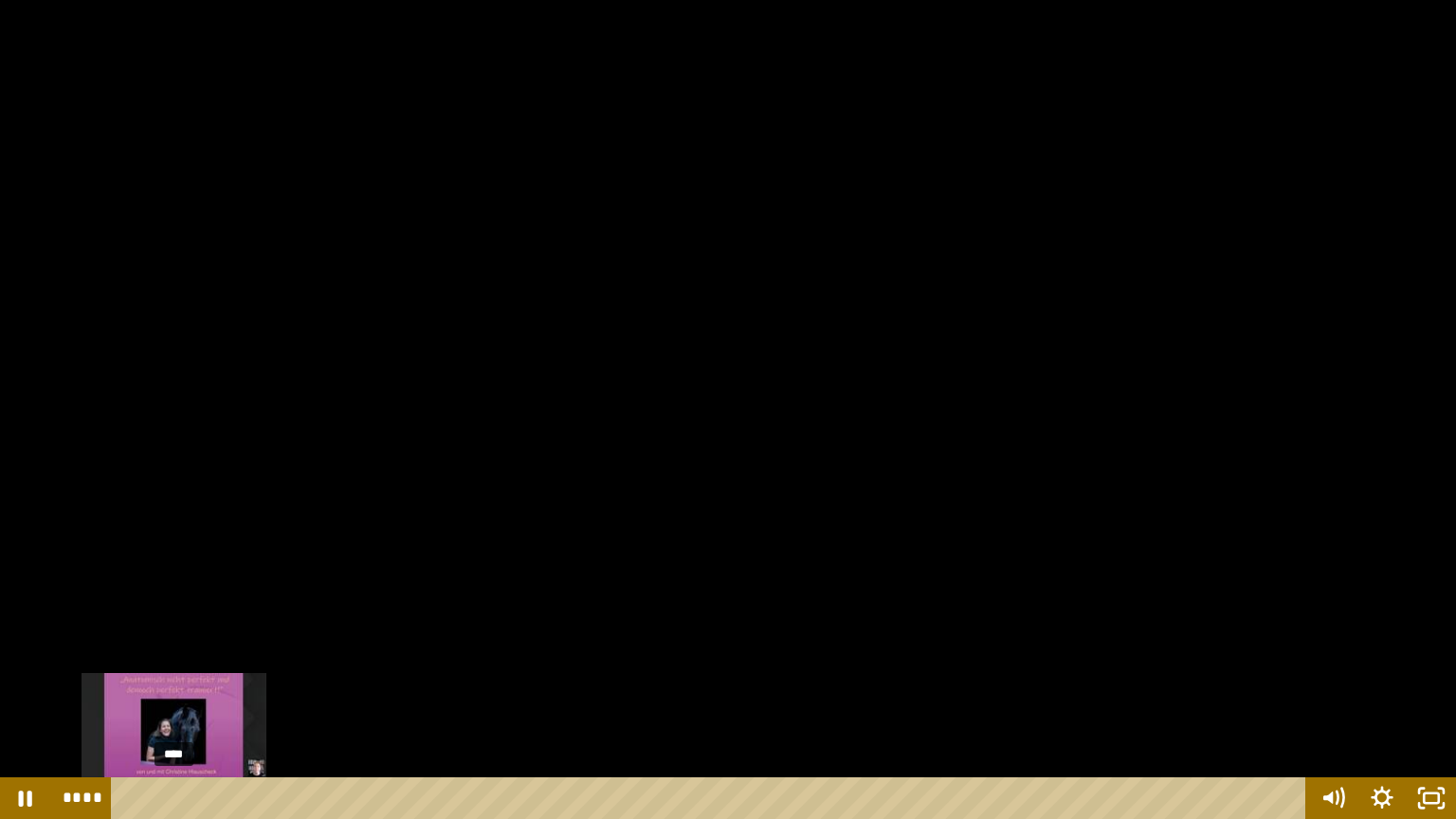 click on "****" at bounding box center (712, 798) 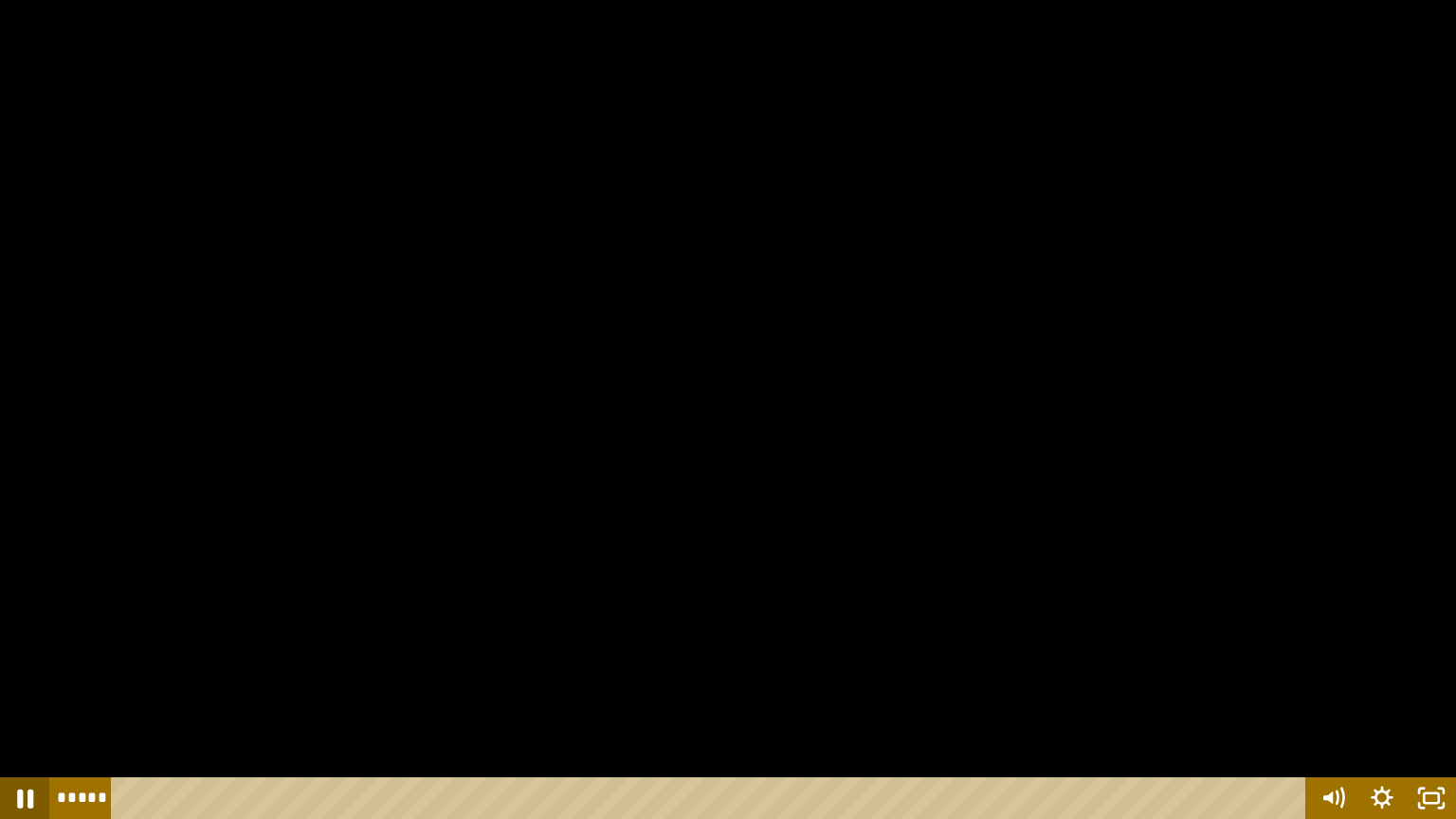 click 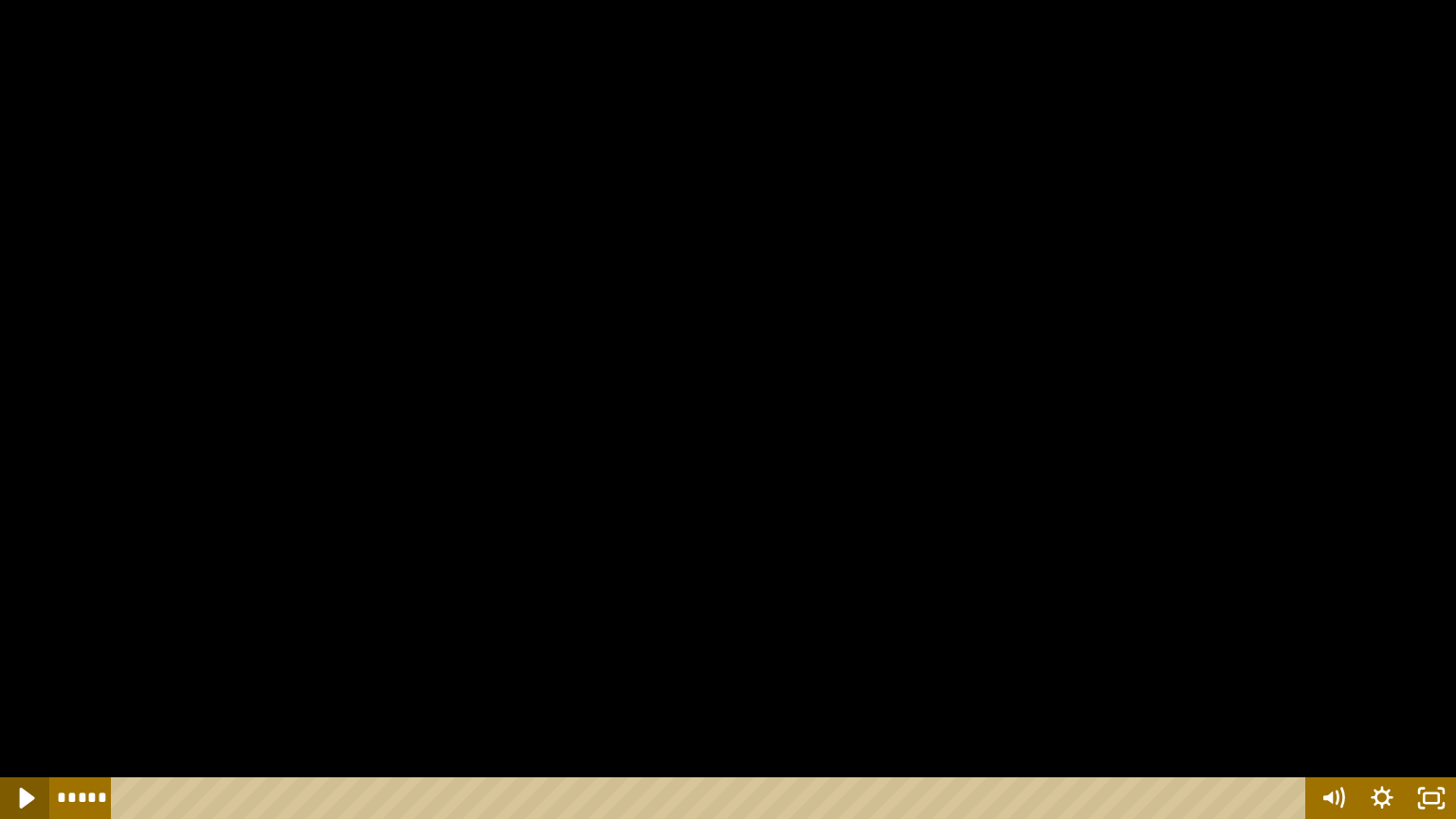 click 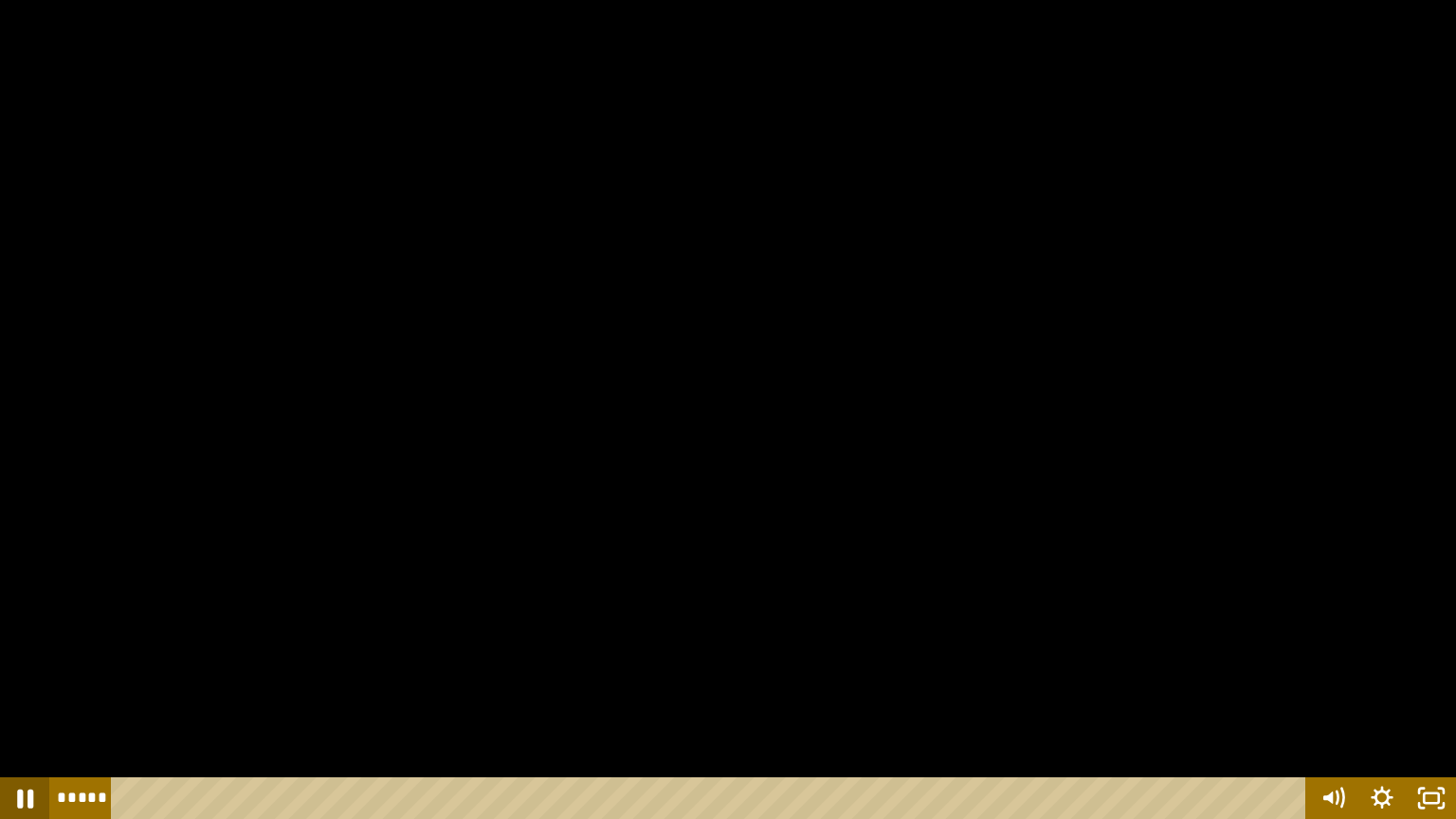 click 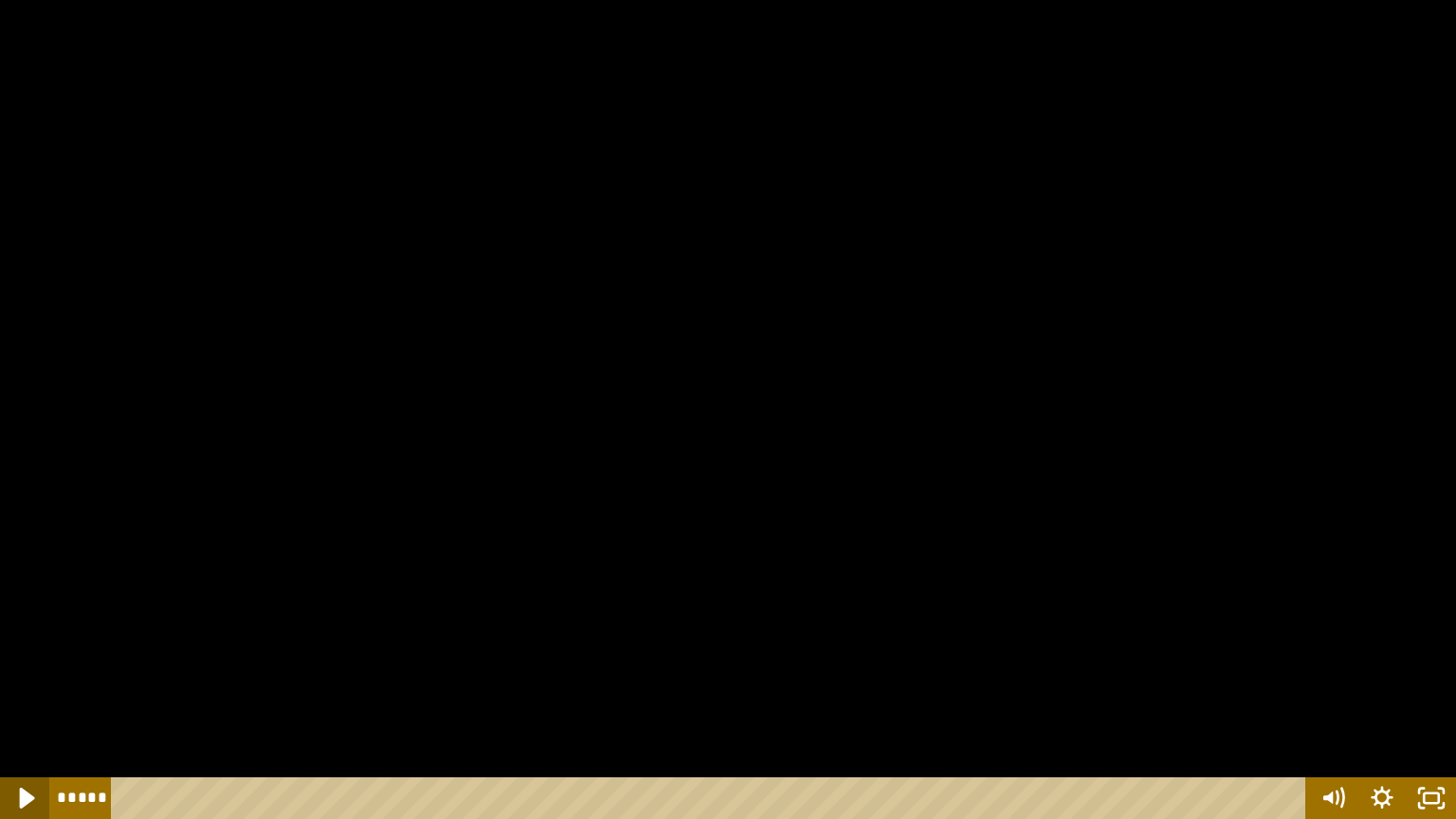 click 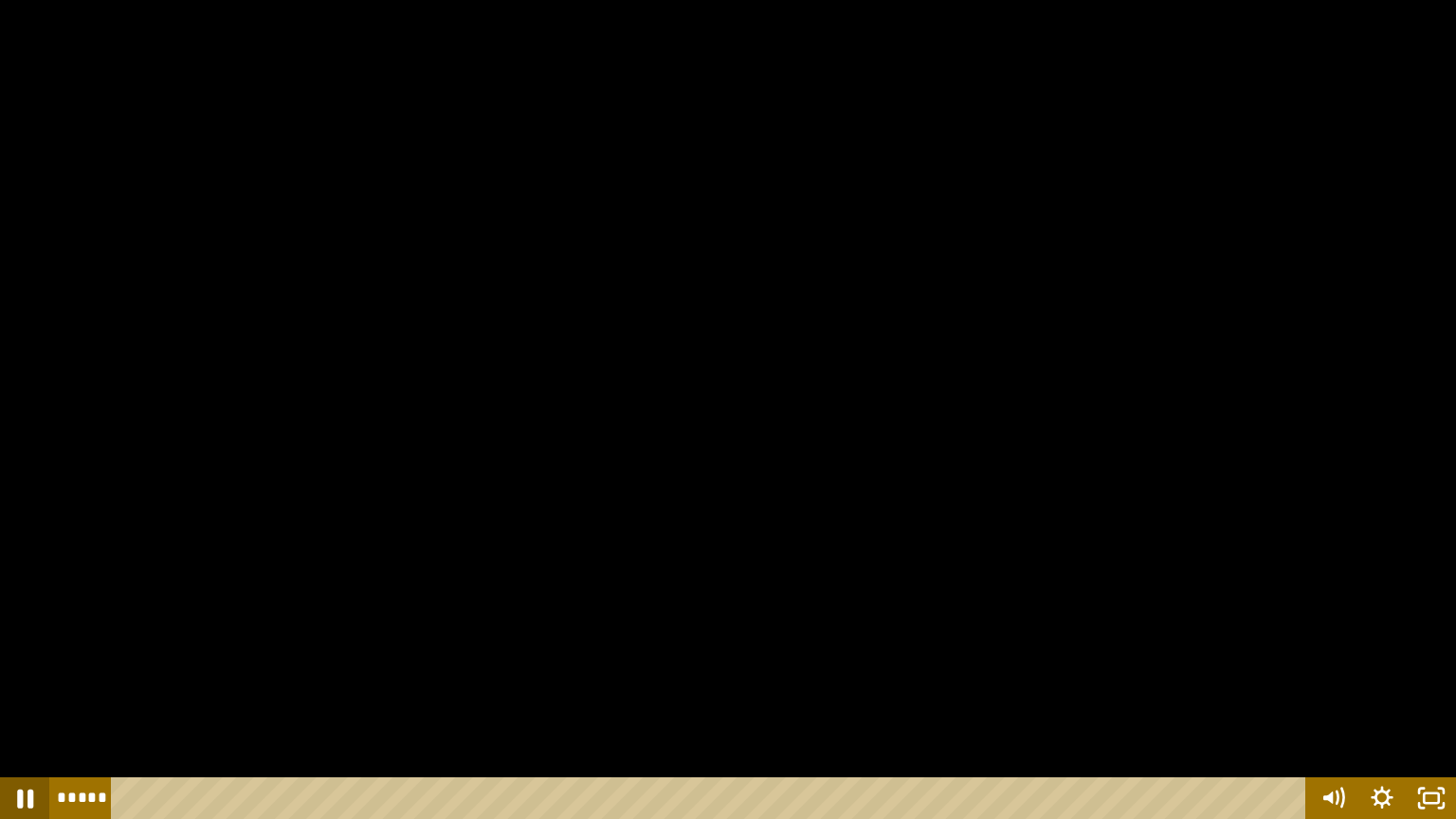 click 